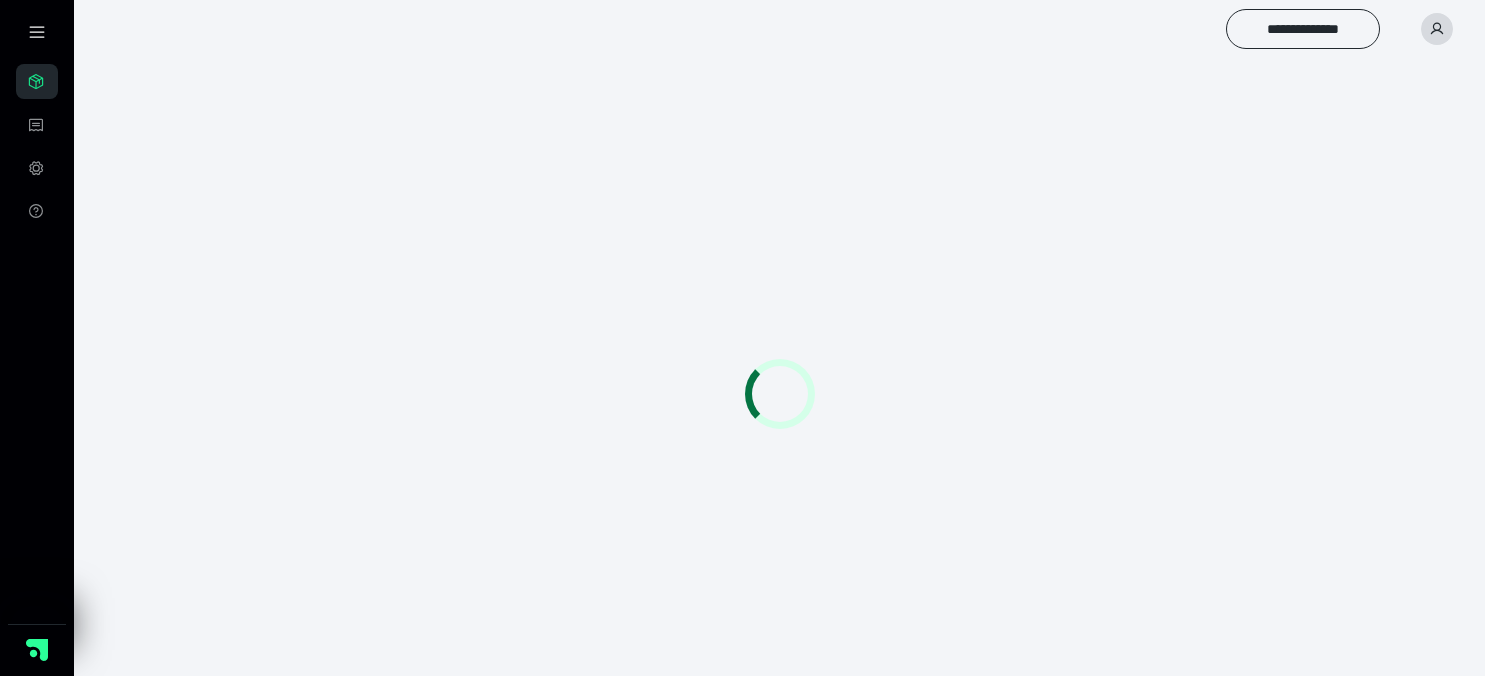 scroll, scrollTop: 0, scrollLeft: 0, axis: both 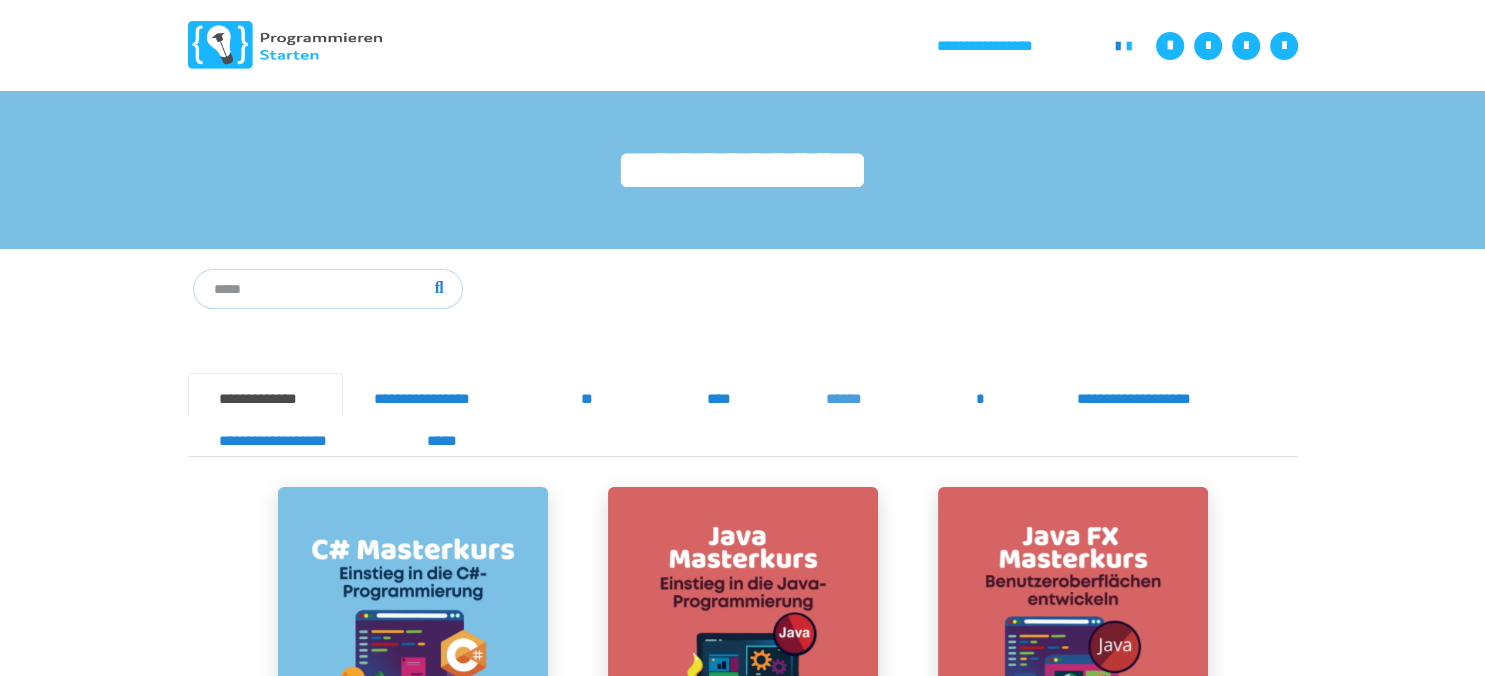 click on "******" at bounding box center [850, 394] 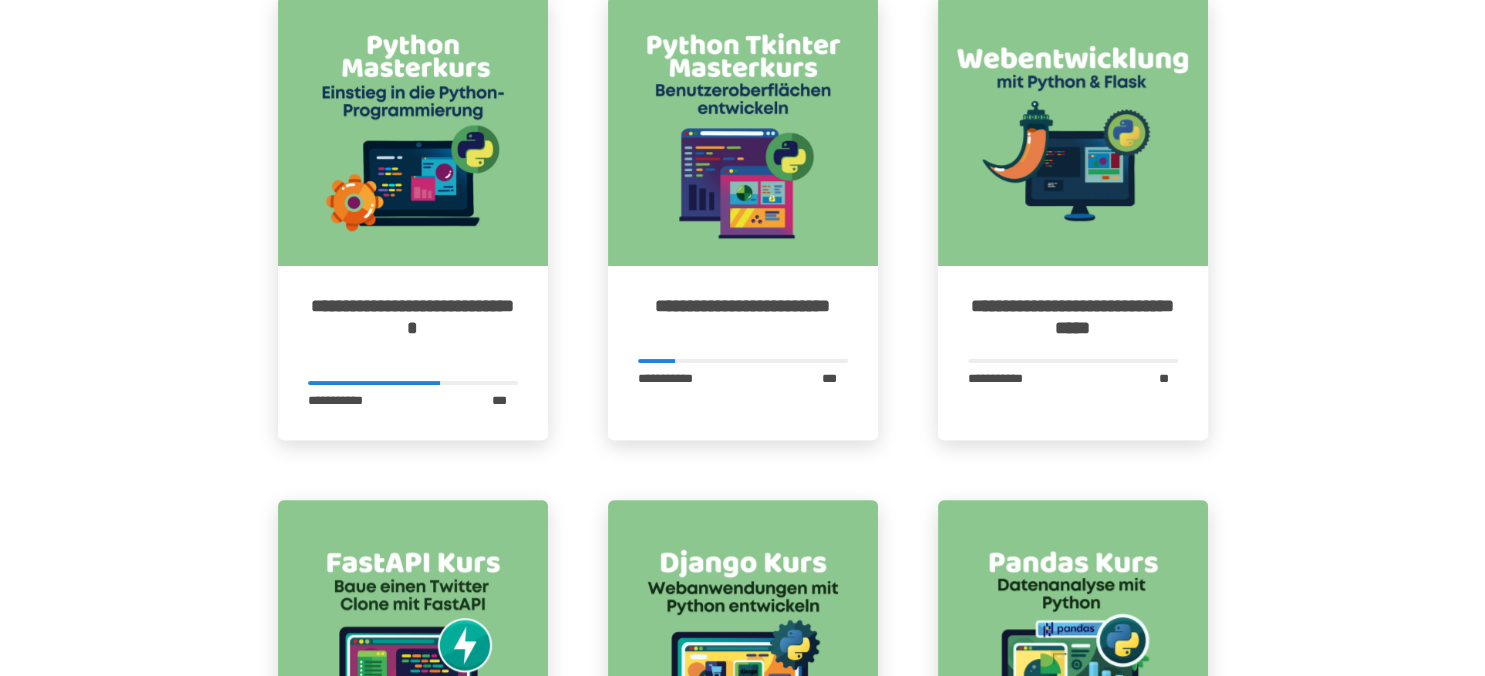 scroll, scrollTop: 528, scrollLeft: 0, axis: vertical 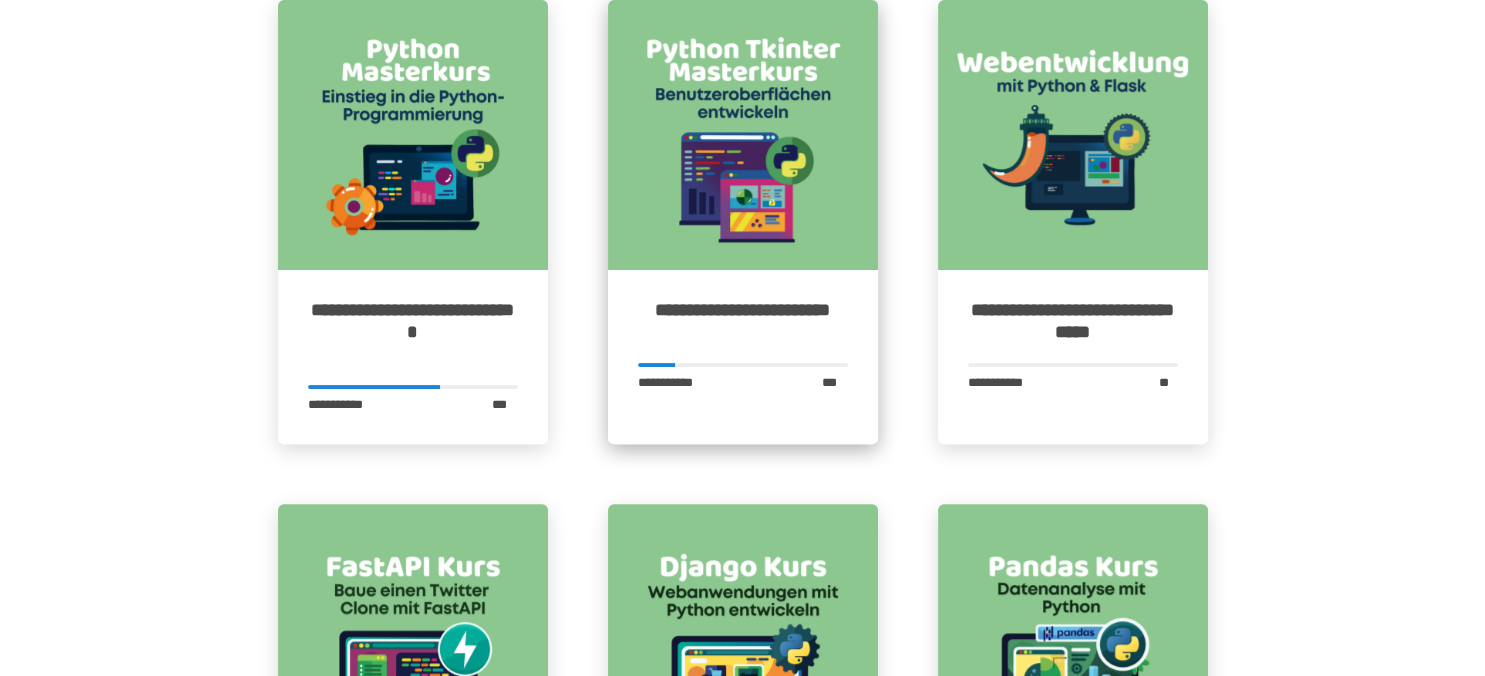click on "**********" at bounding box center (743, 321) 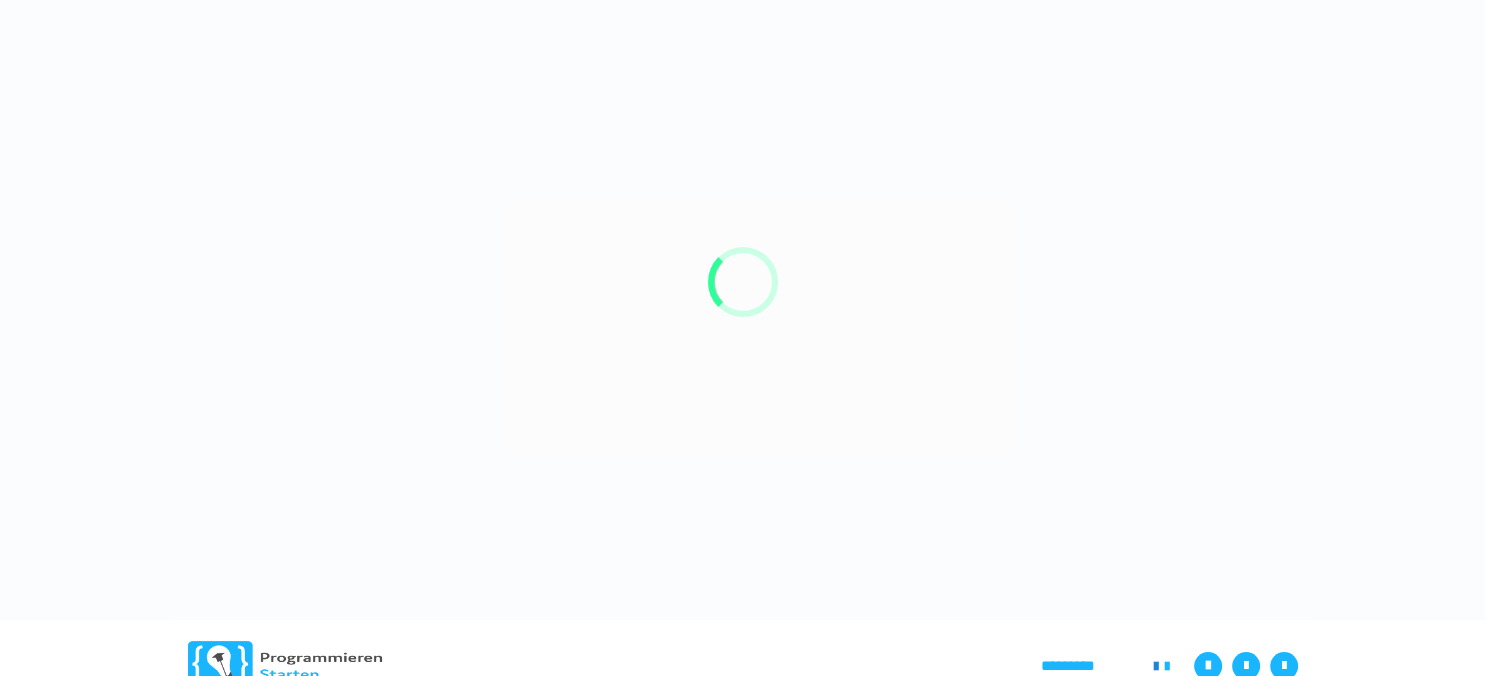 scroll, scrollTop: 0, scrollLeft: 0, axis: both 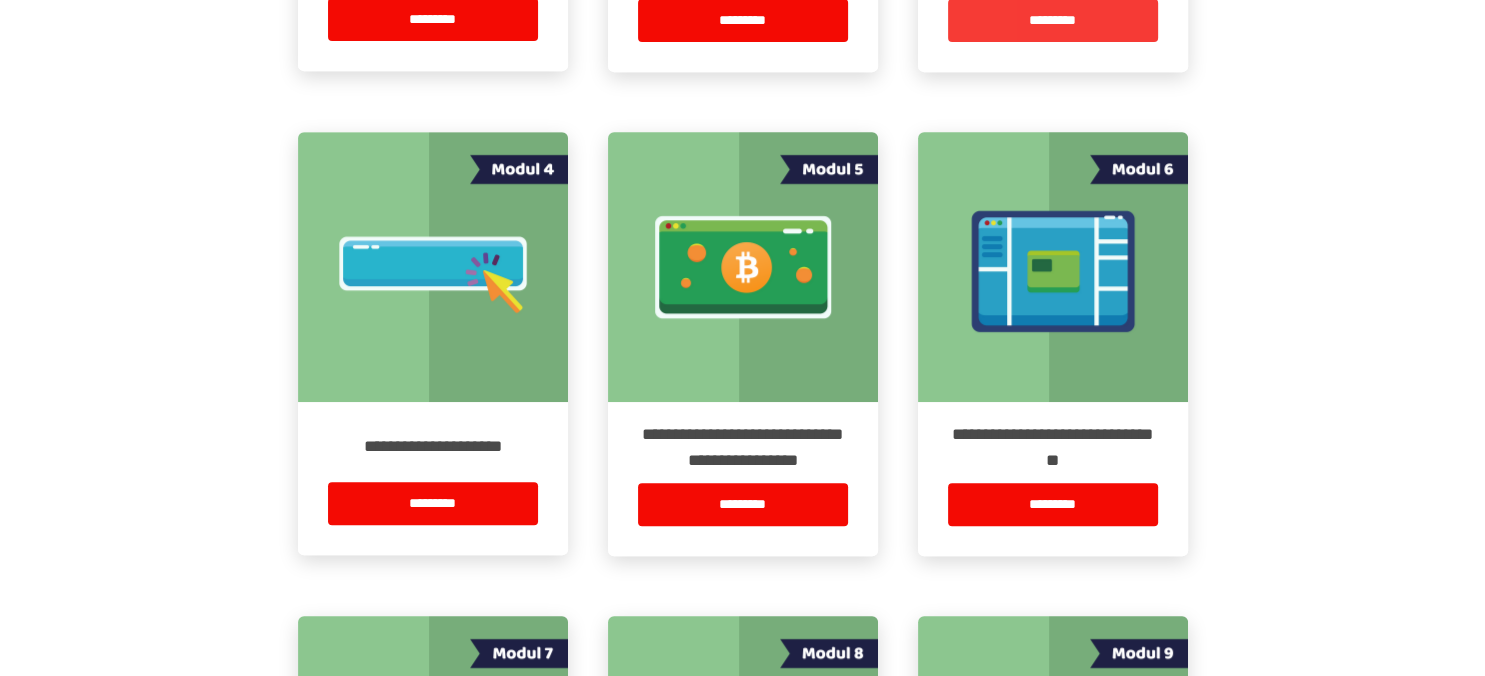 click on "*********" at bounding box center (1053, 20) 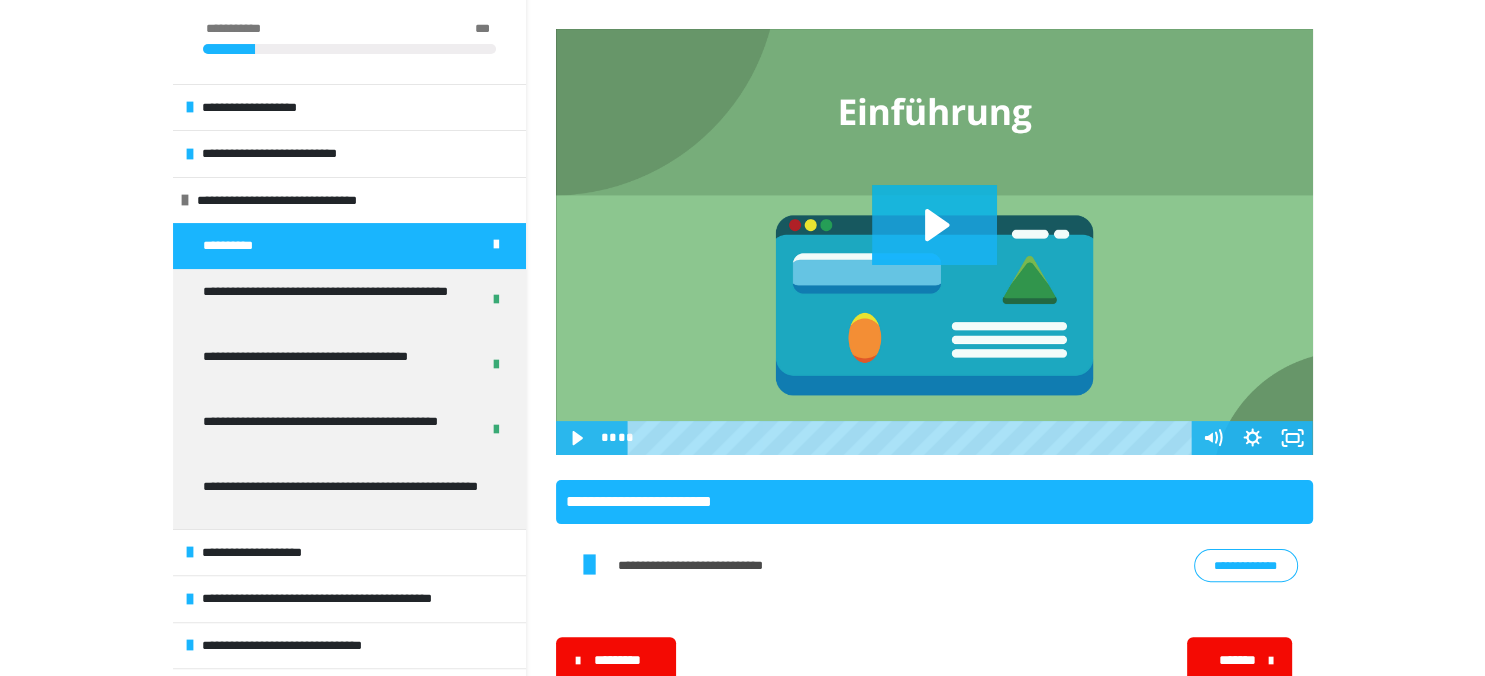 scroll, scrollTop: 440, scrollLeft: 0, axis: vertical 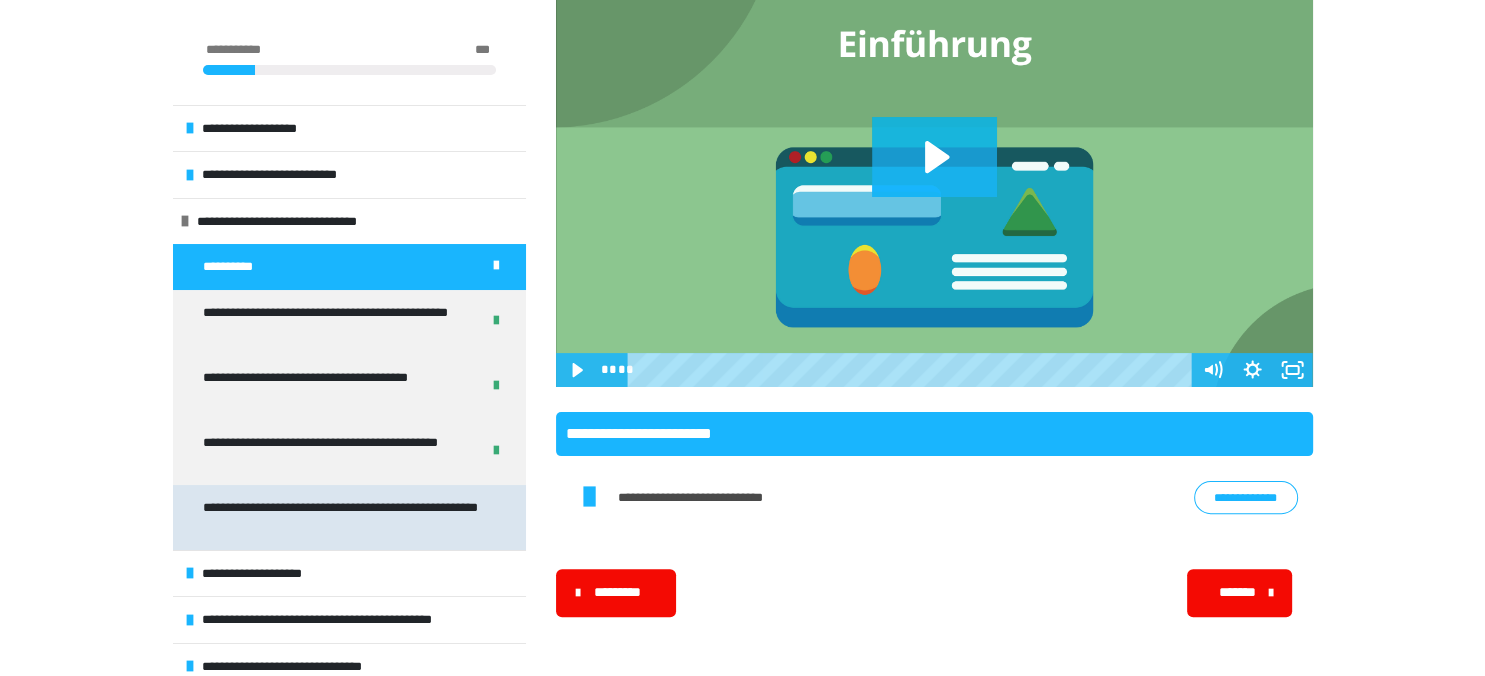 click on "**********" at bounding box center [341, 517] 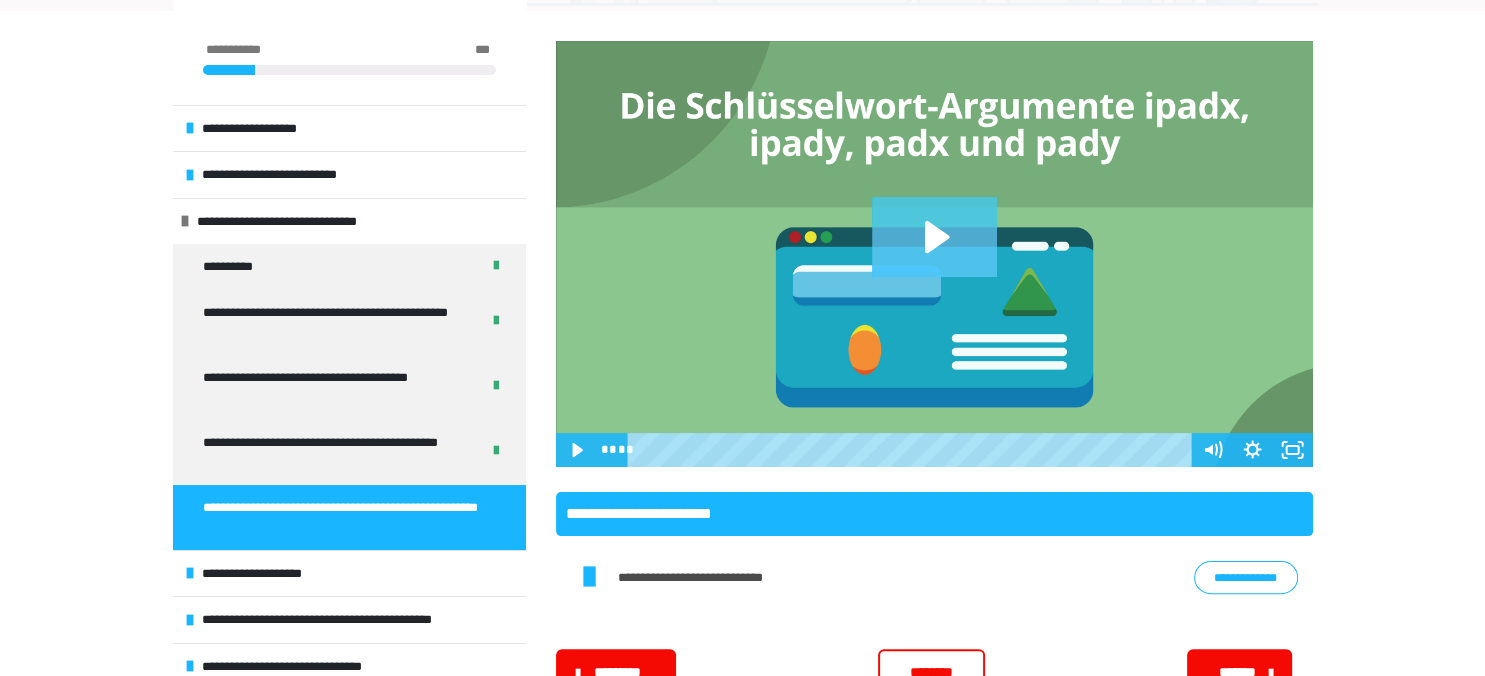 click 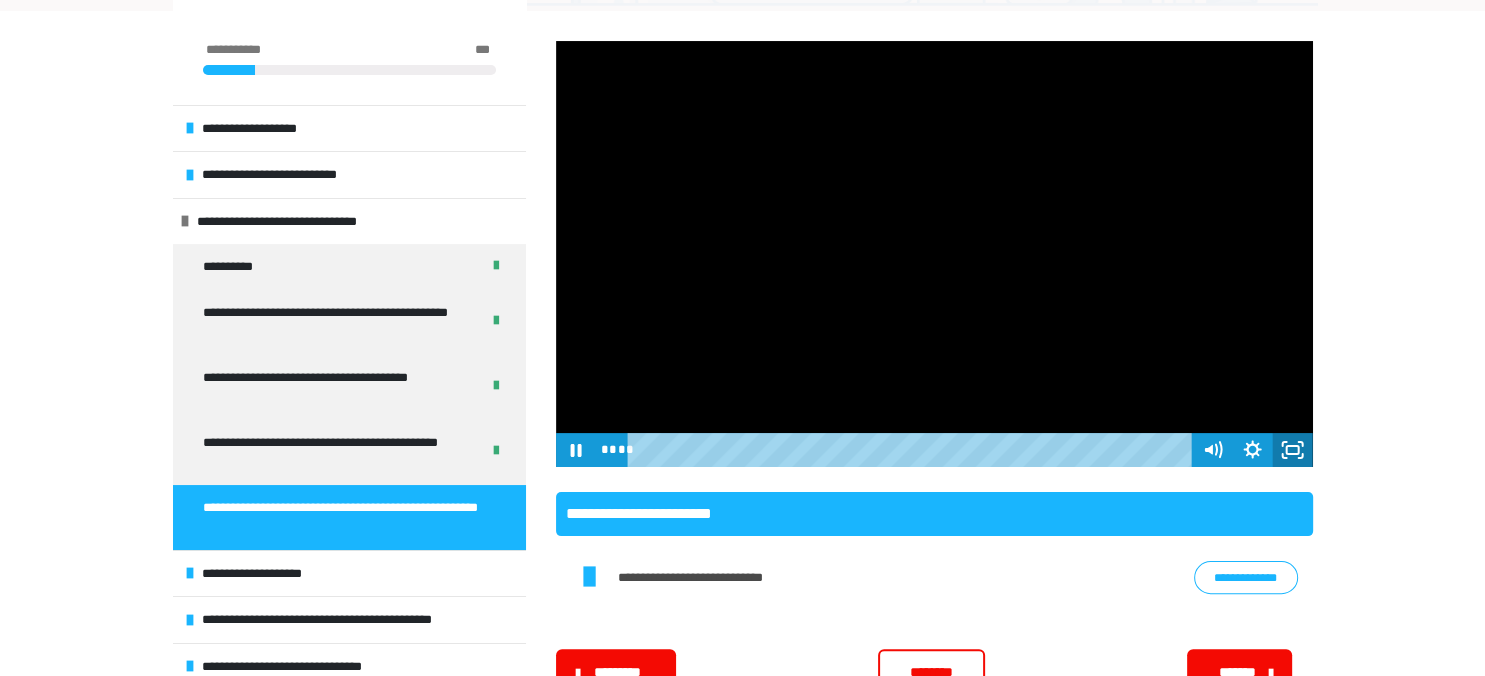 click 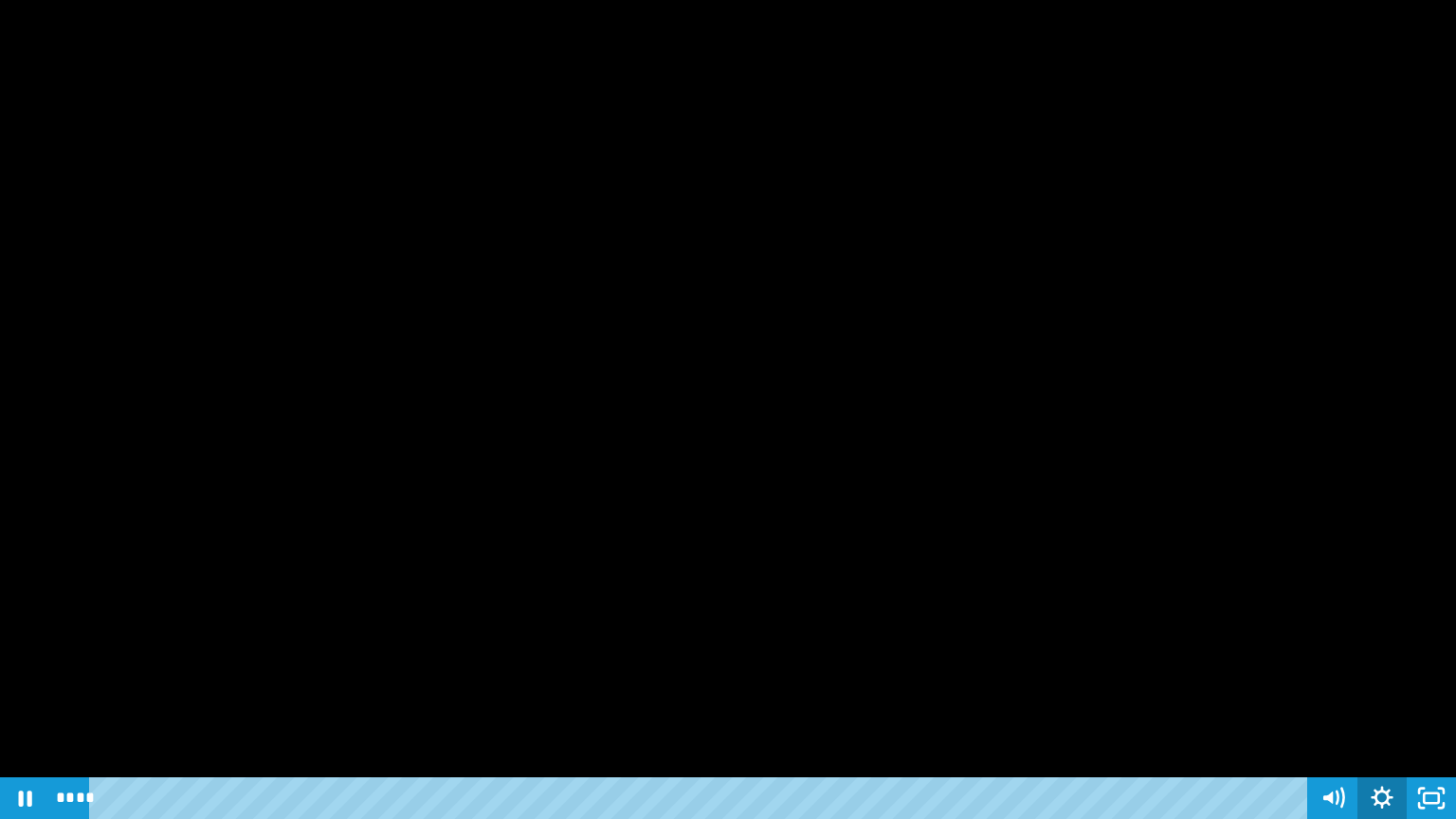 click 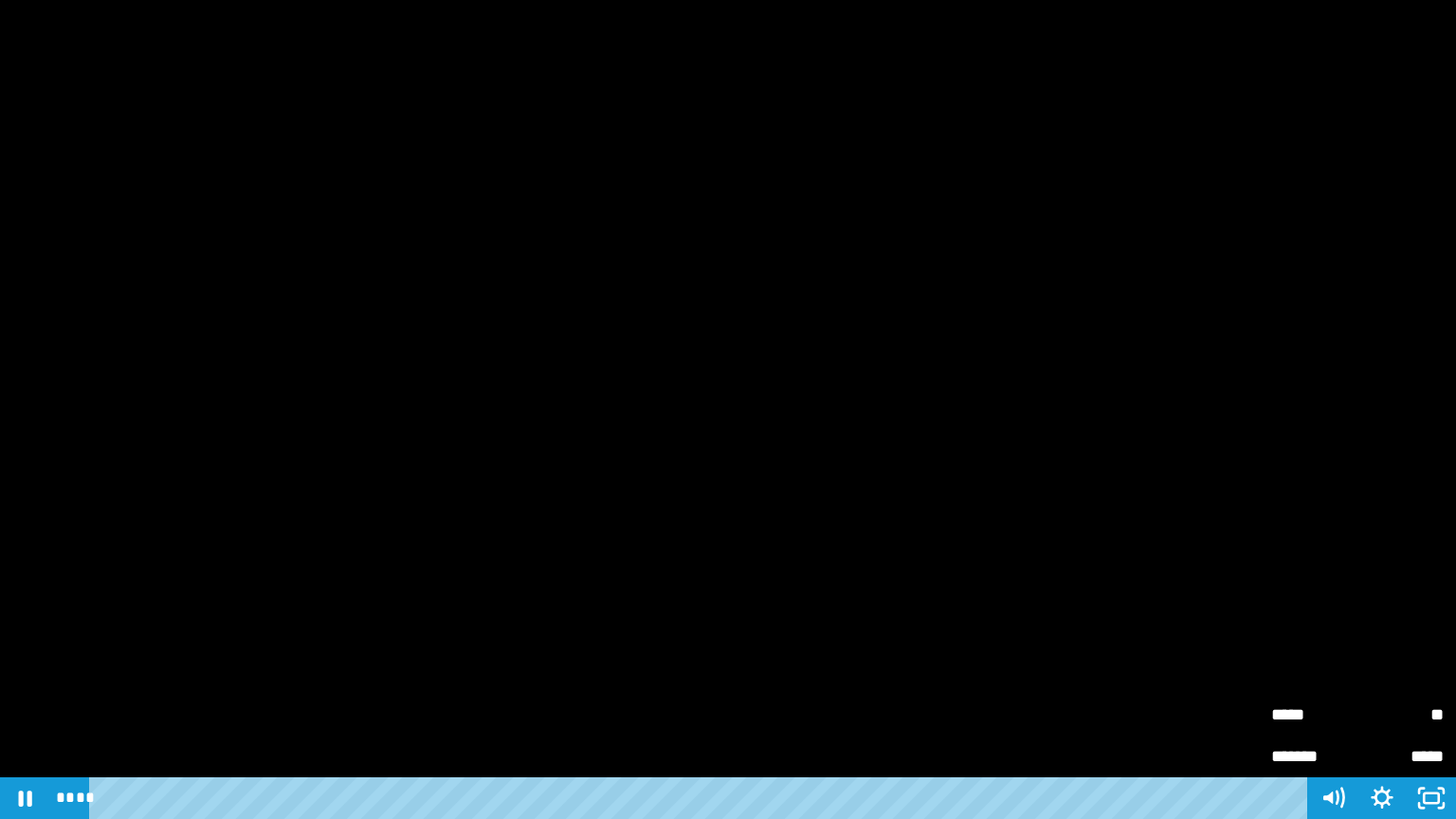 click on "*****" at bounding box center [1314, 715] 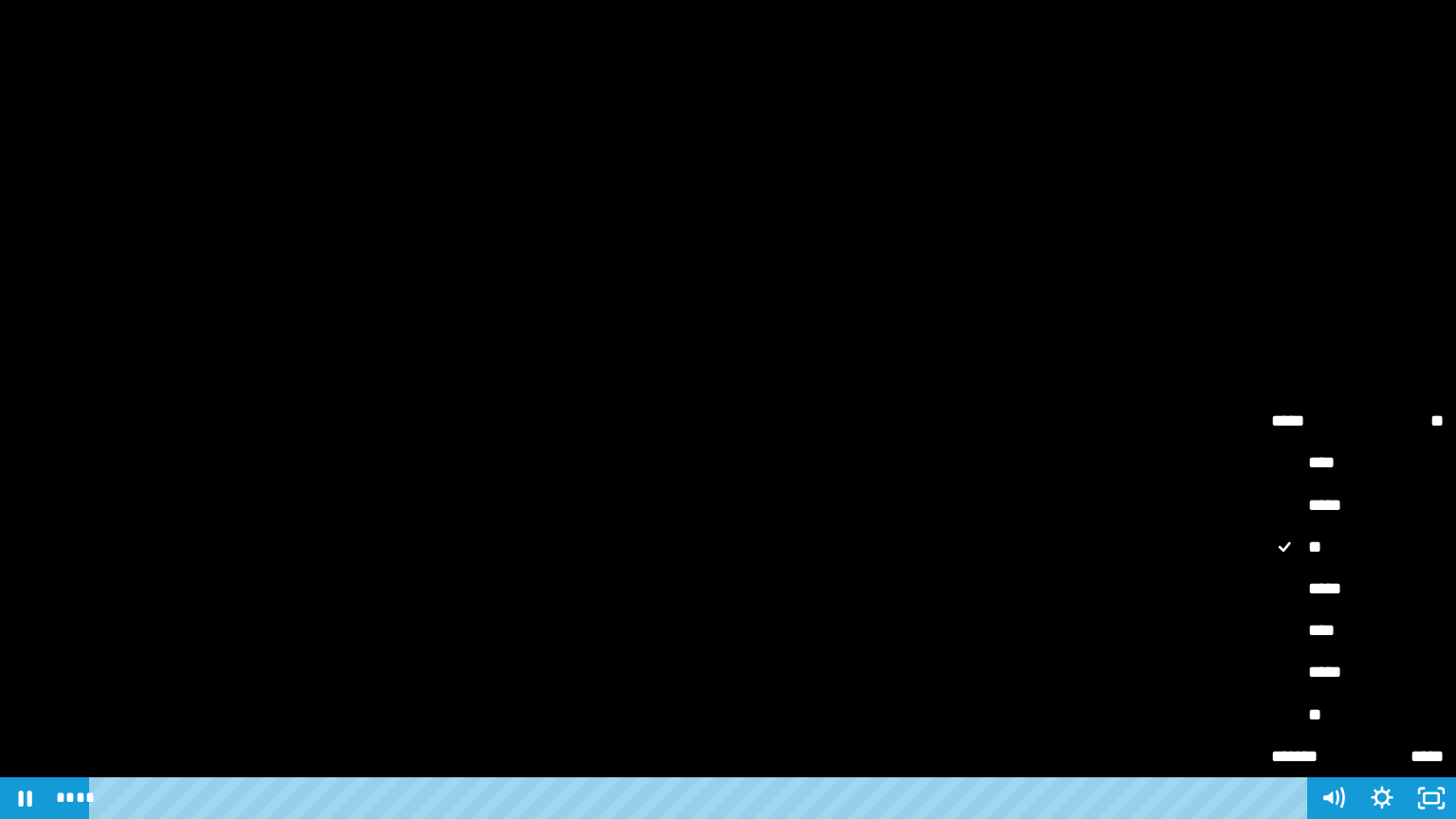 click on "*****" at bounding box center [1357, 590] 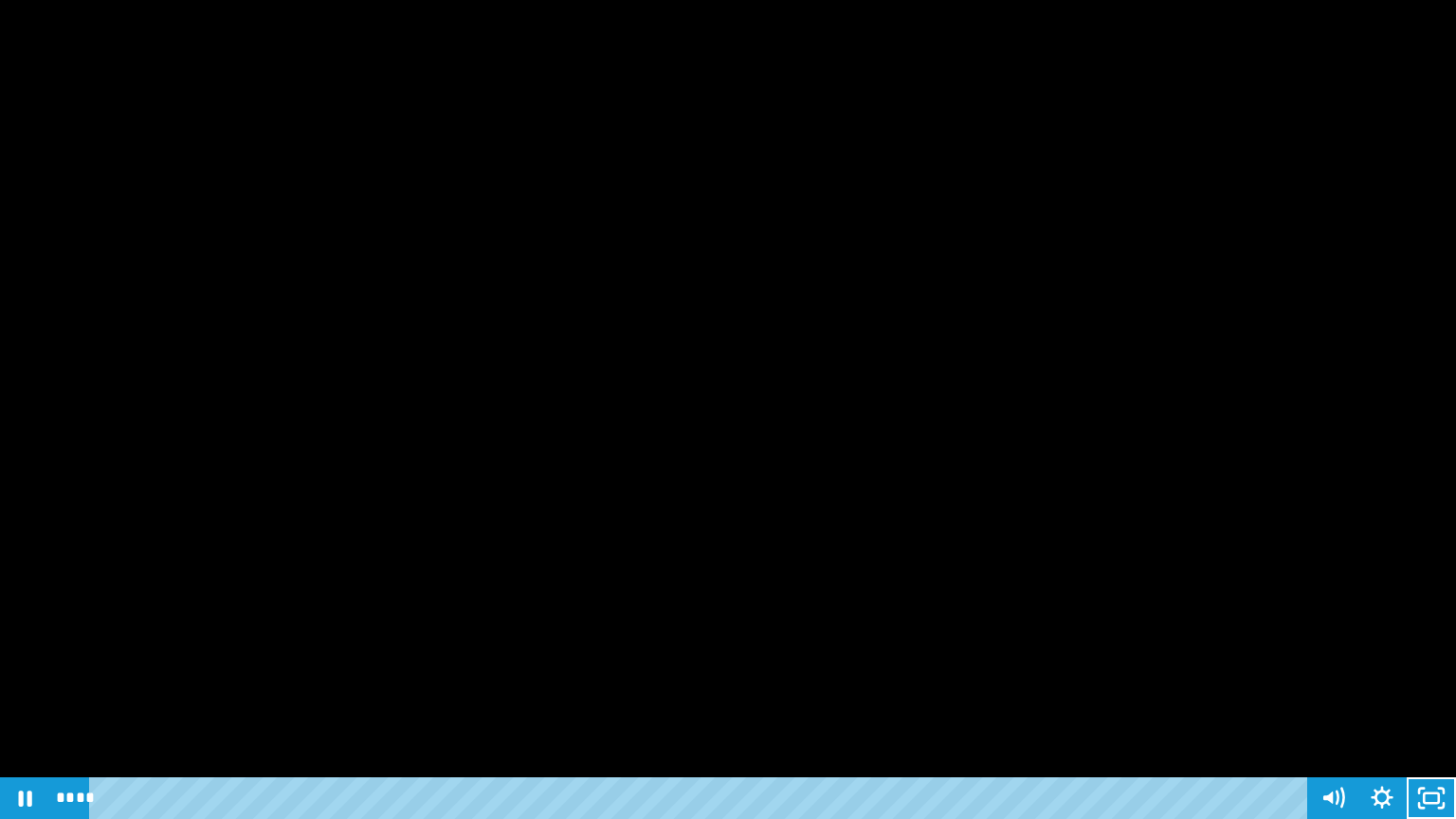 type 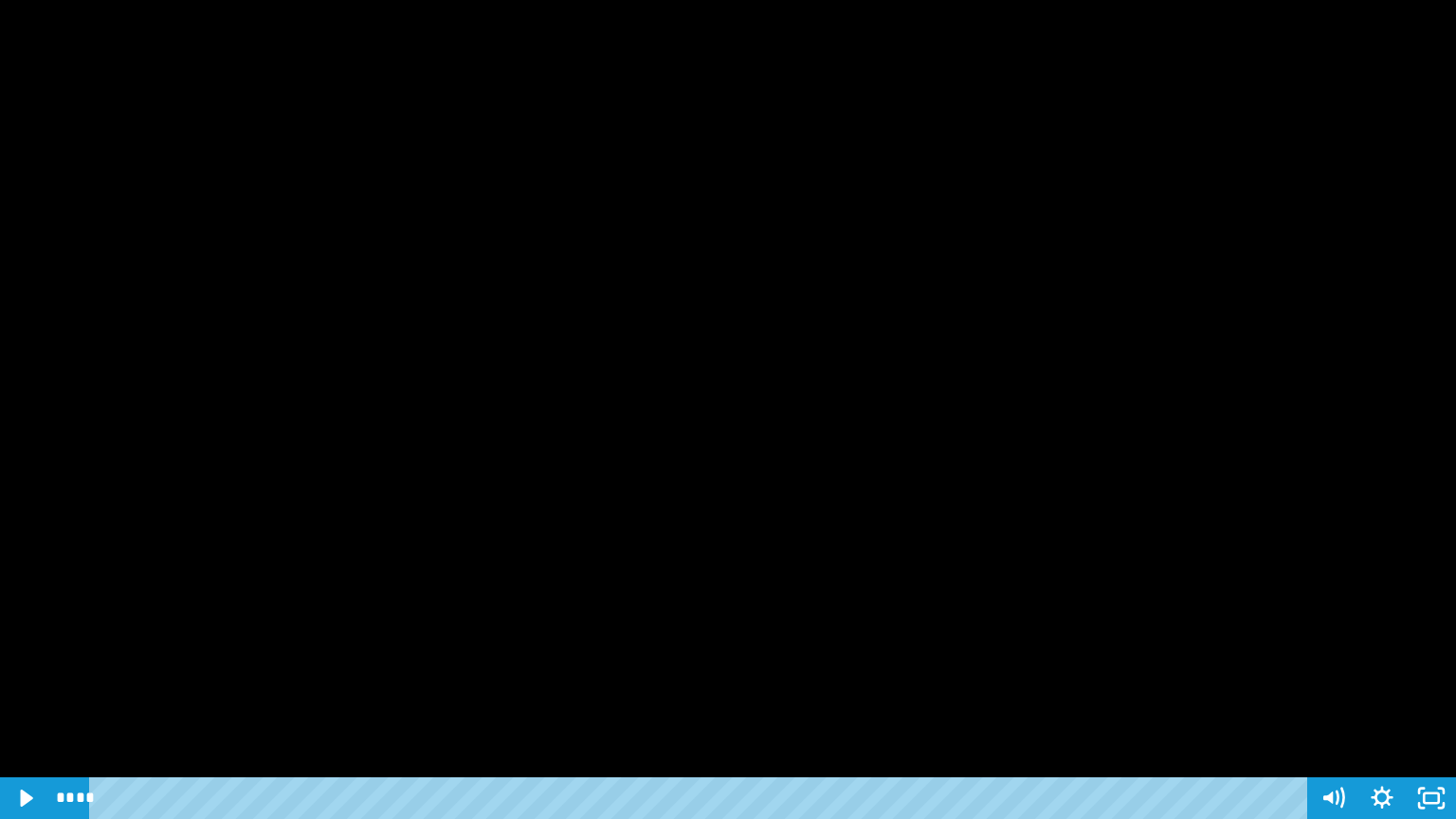click at bounding box center (728, 410) 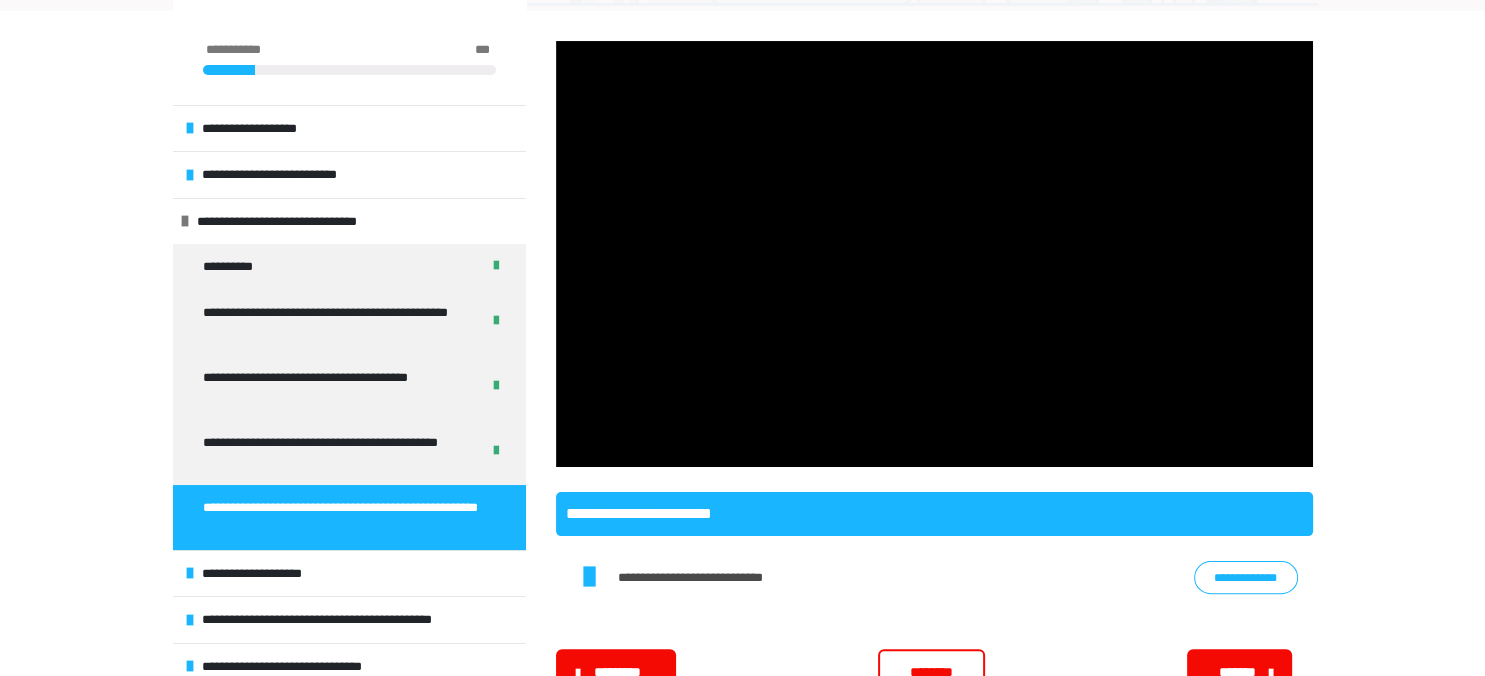 click on "********" at bounding box center (931, 672) 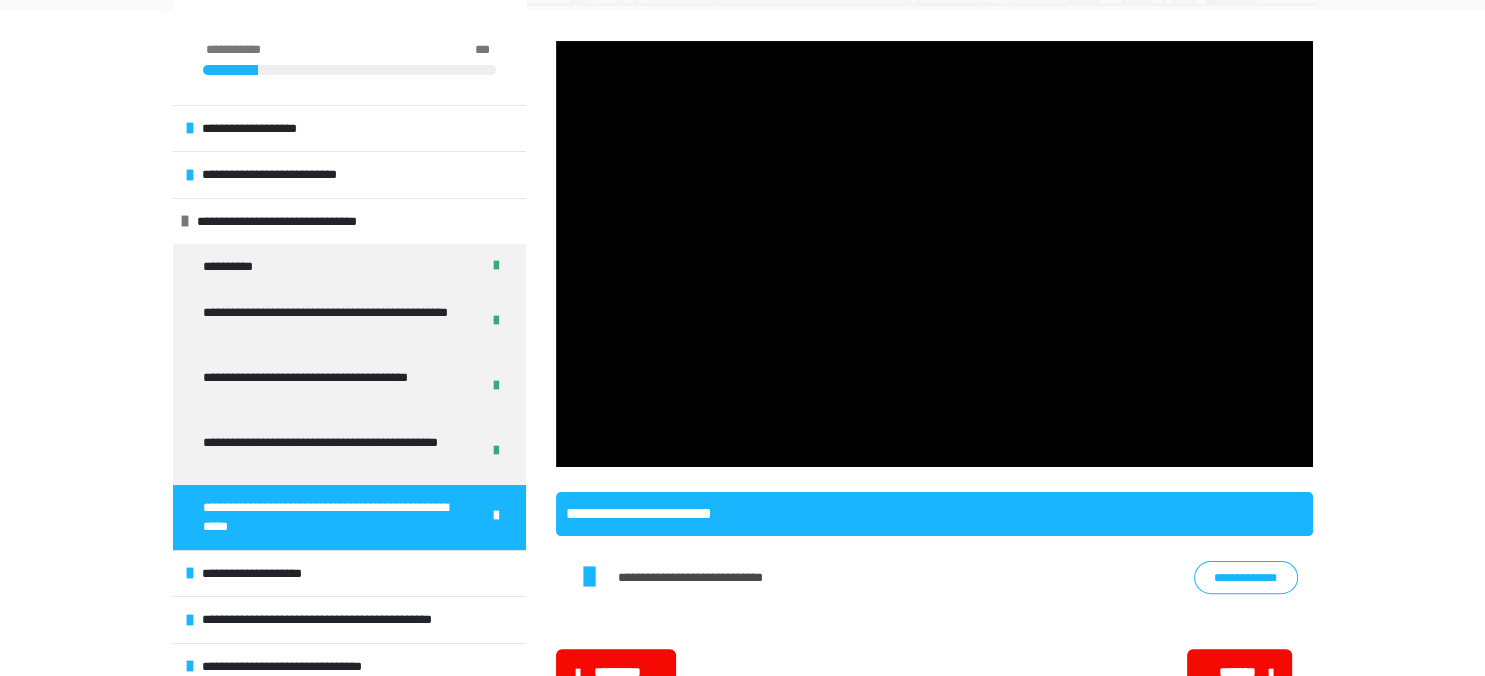 scroll, scrollTop: 440, scrollLeft: 0, axis: vertical 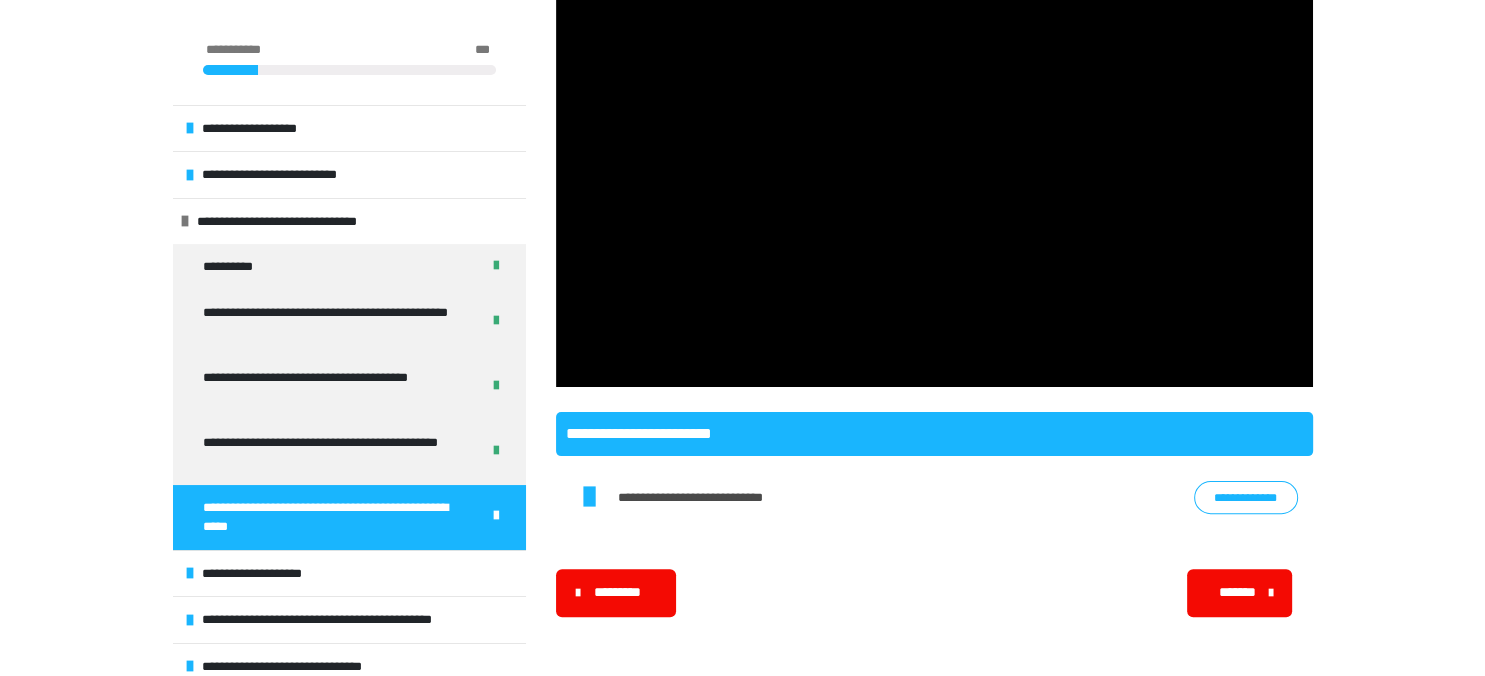 click on "*******" at bounding box center (1238, 592) 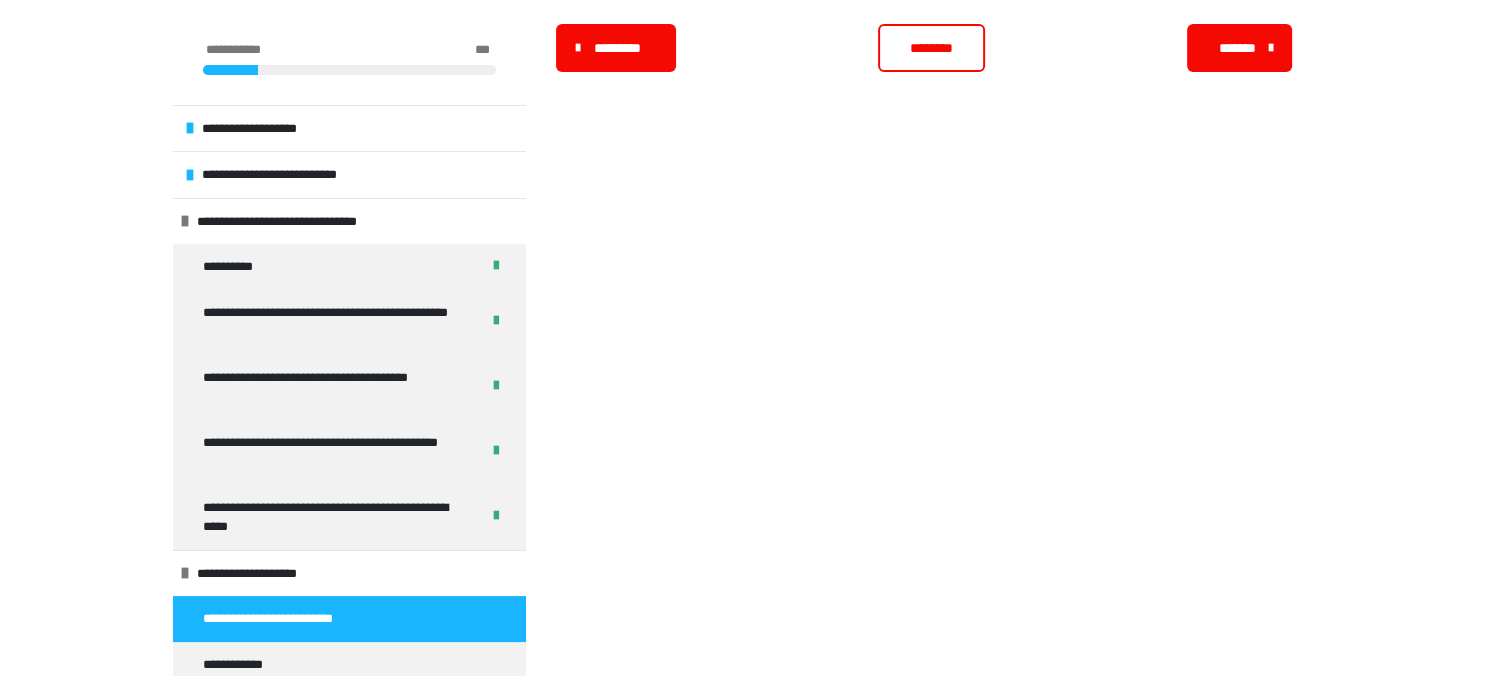 scroll, scrollTop: 431, scrollLeft: 0, axis: vertical 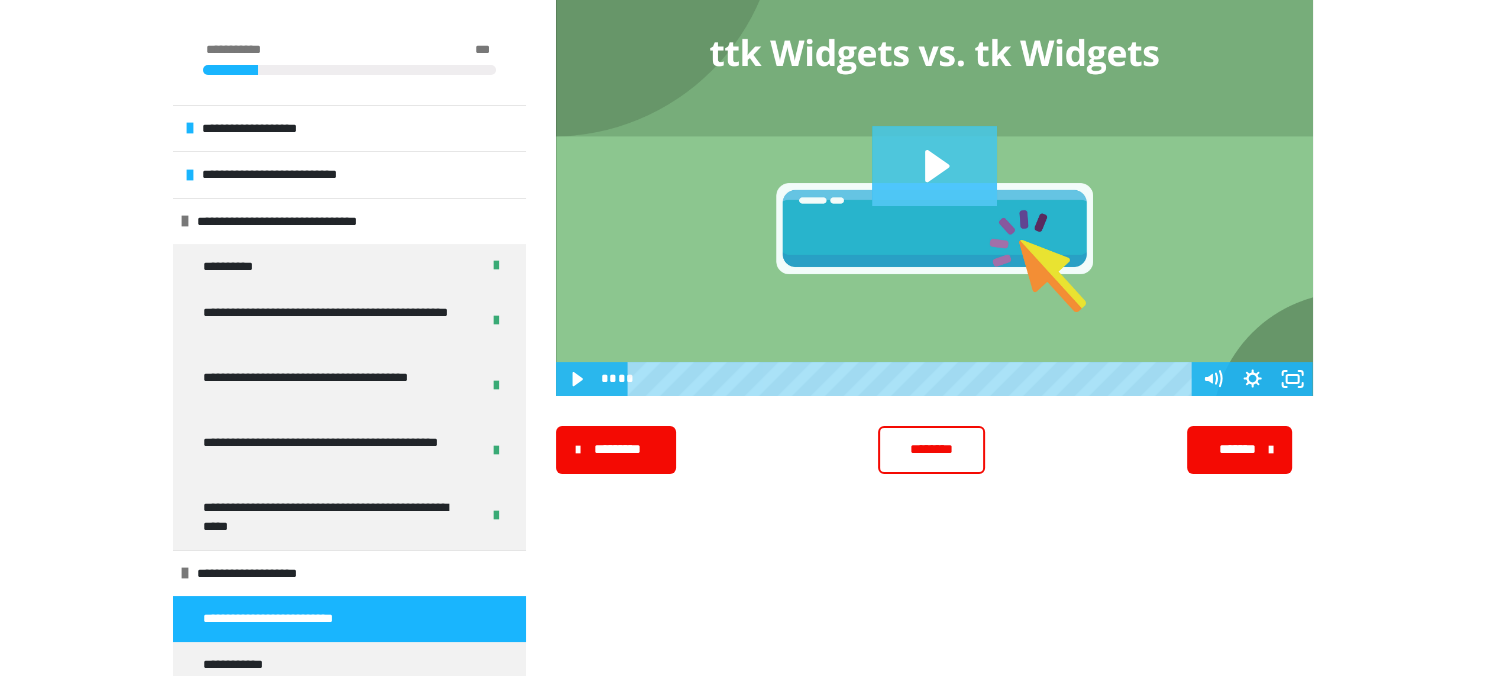 click 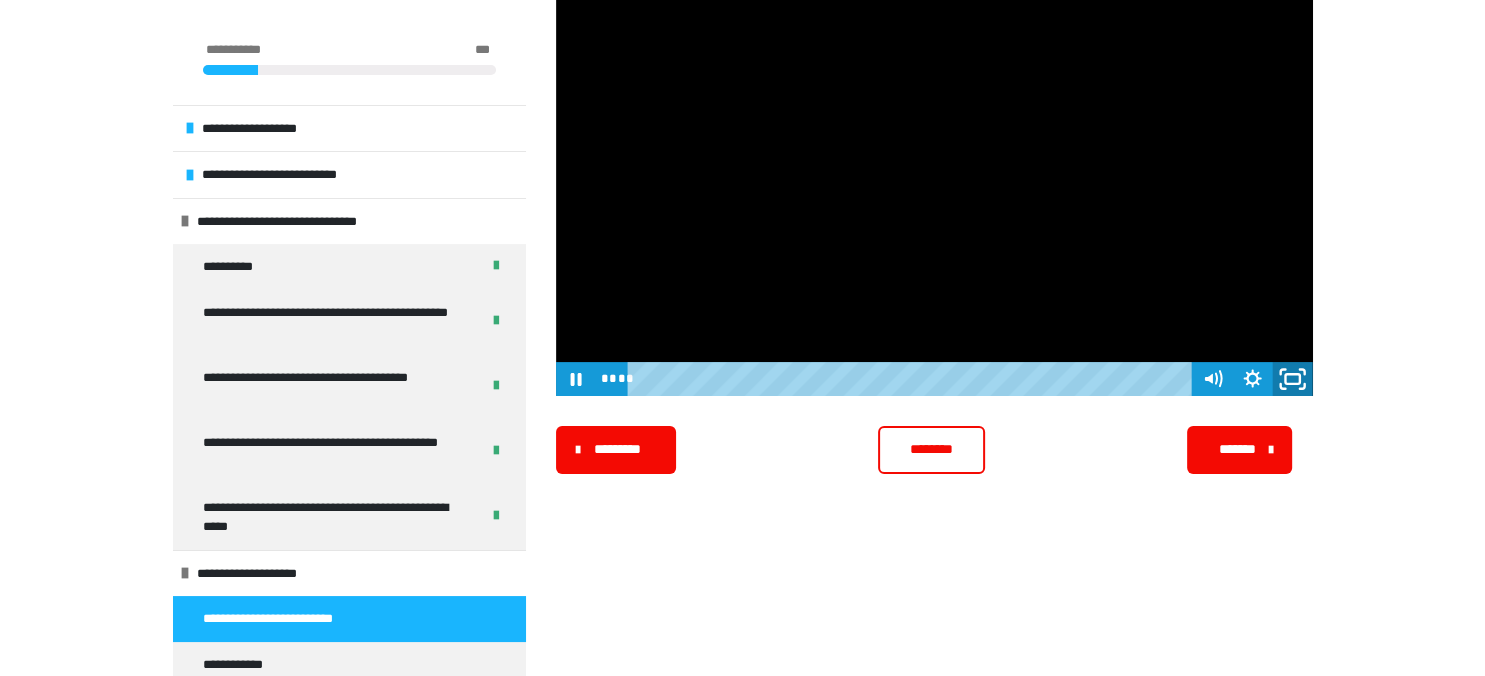 click 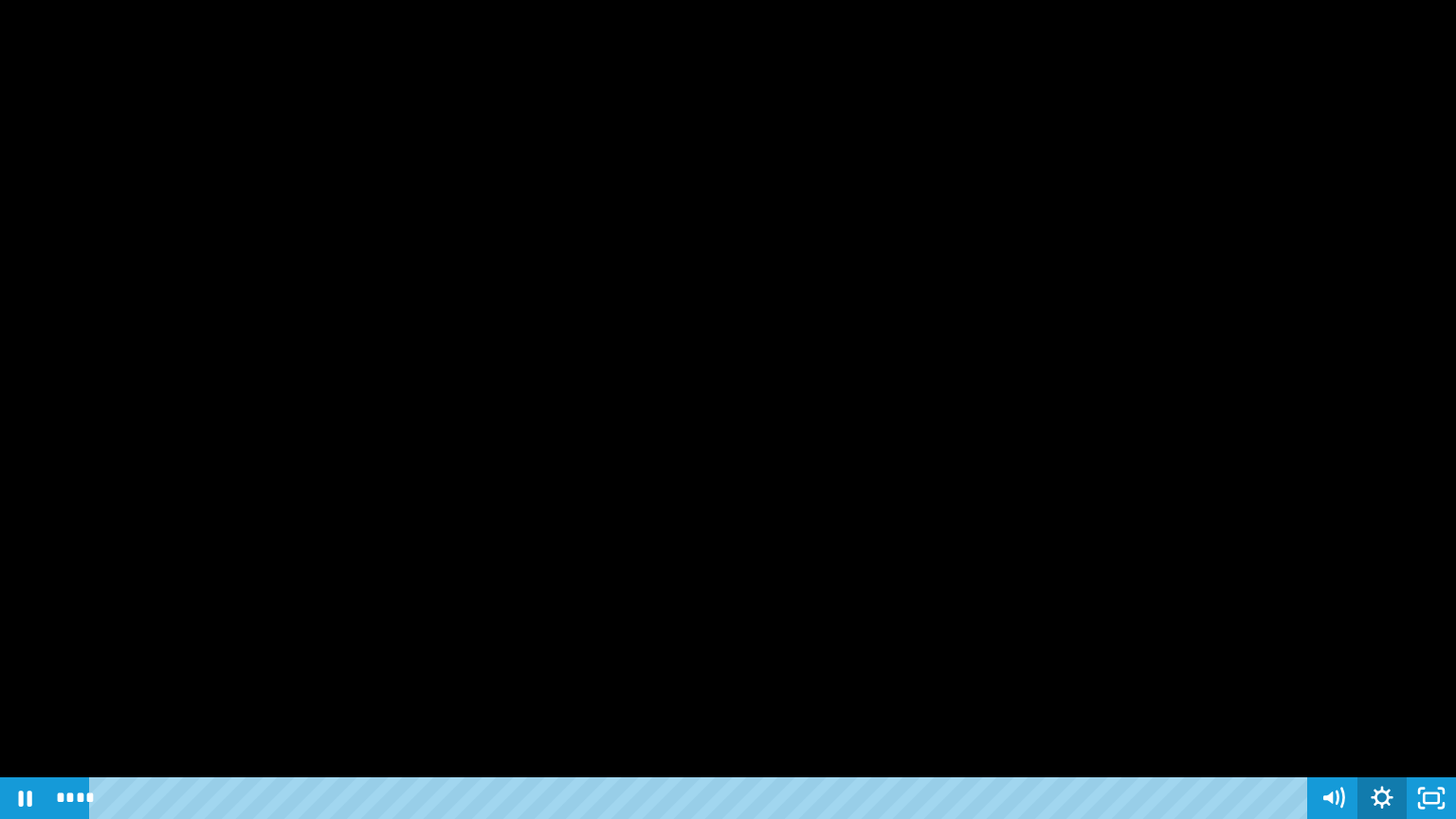 click 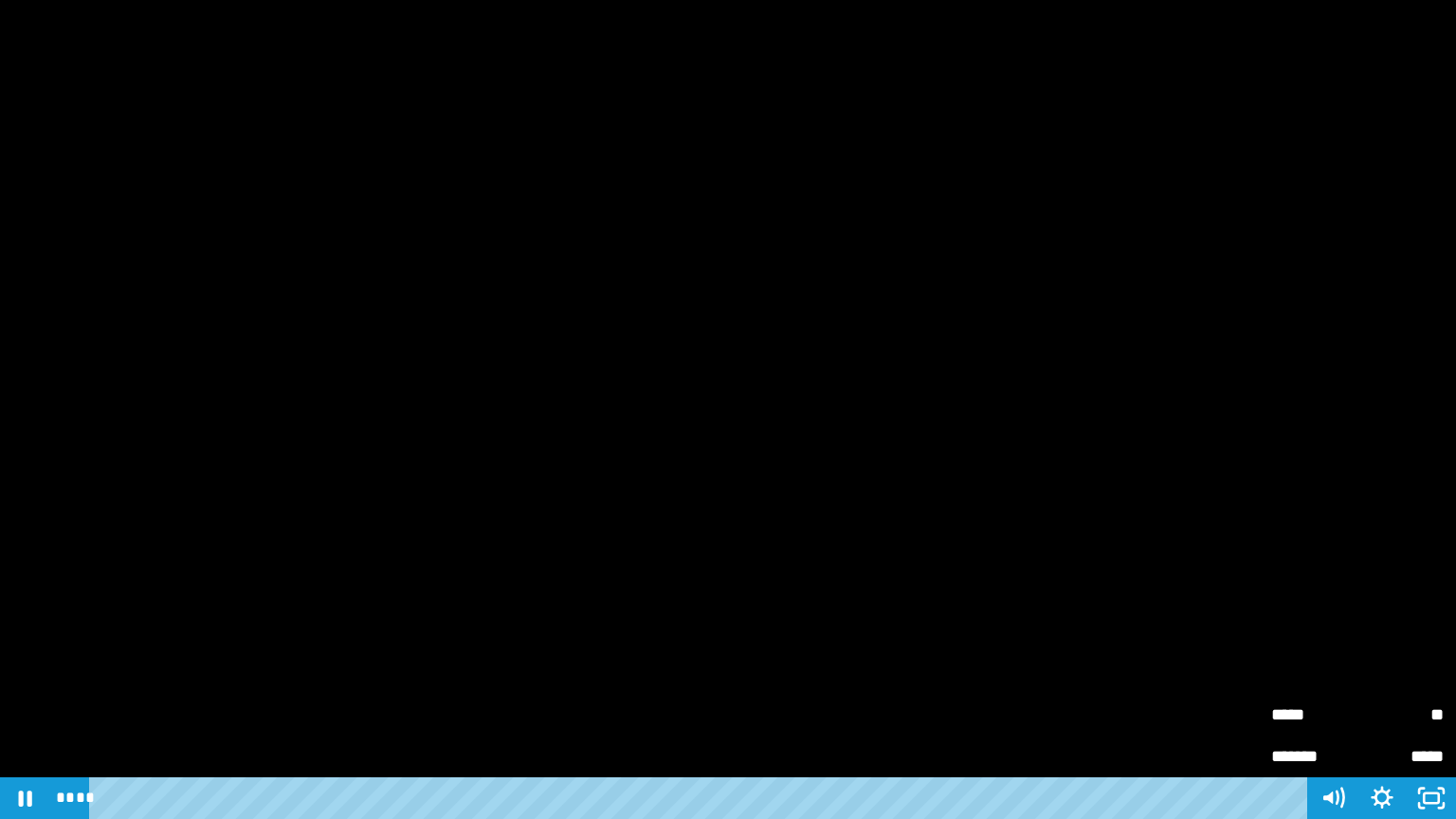 click on "**" at bounding box center [1400, 715] 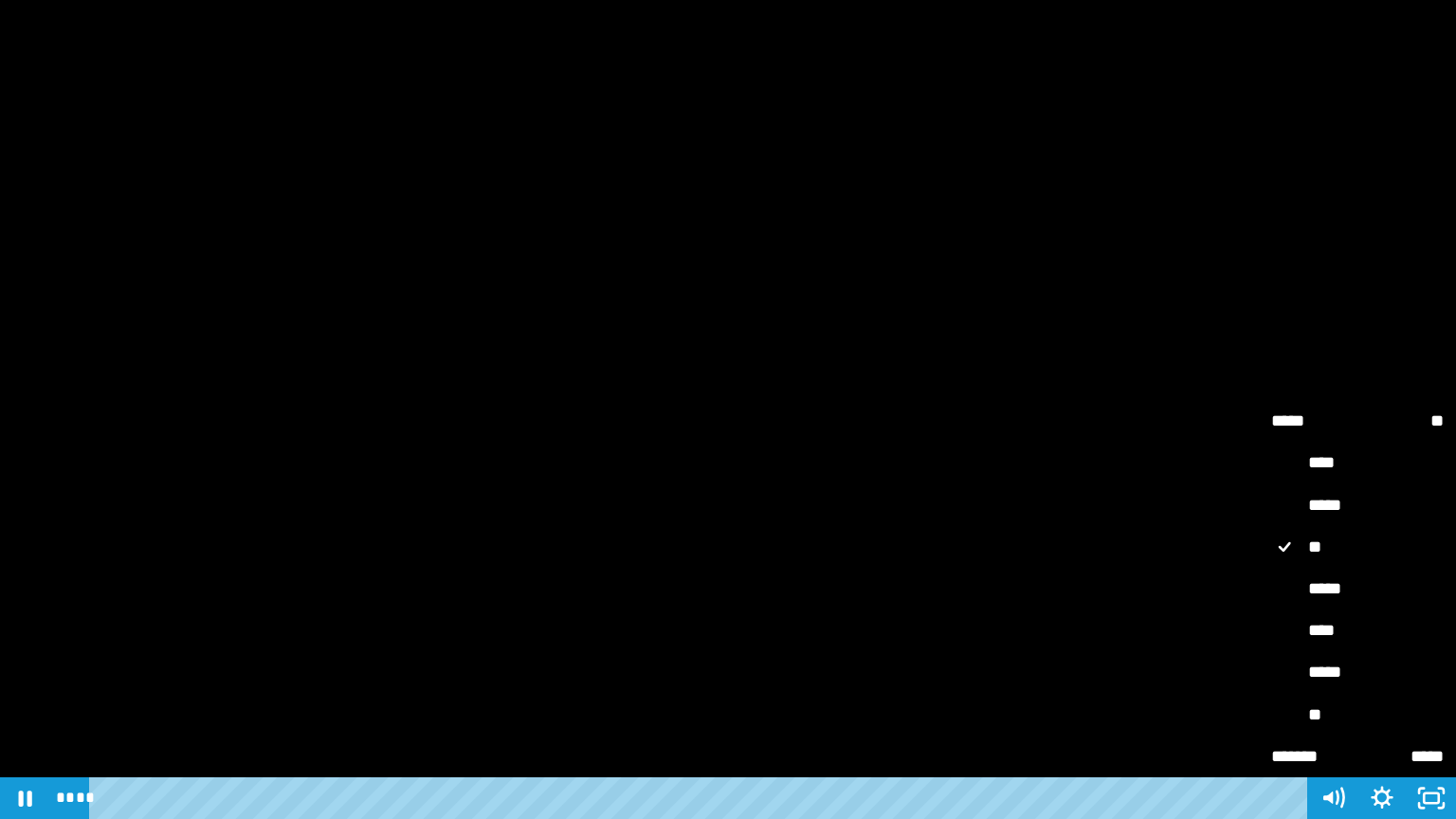 click on "****" at bounding box center (1357, 631) 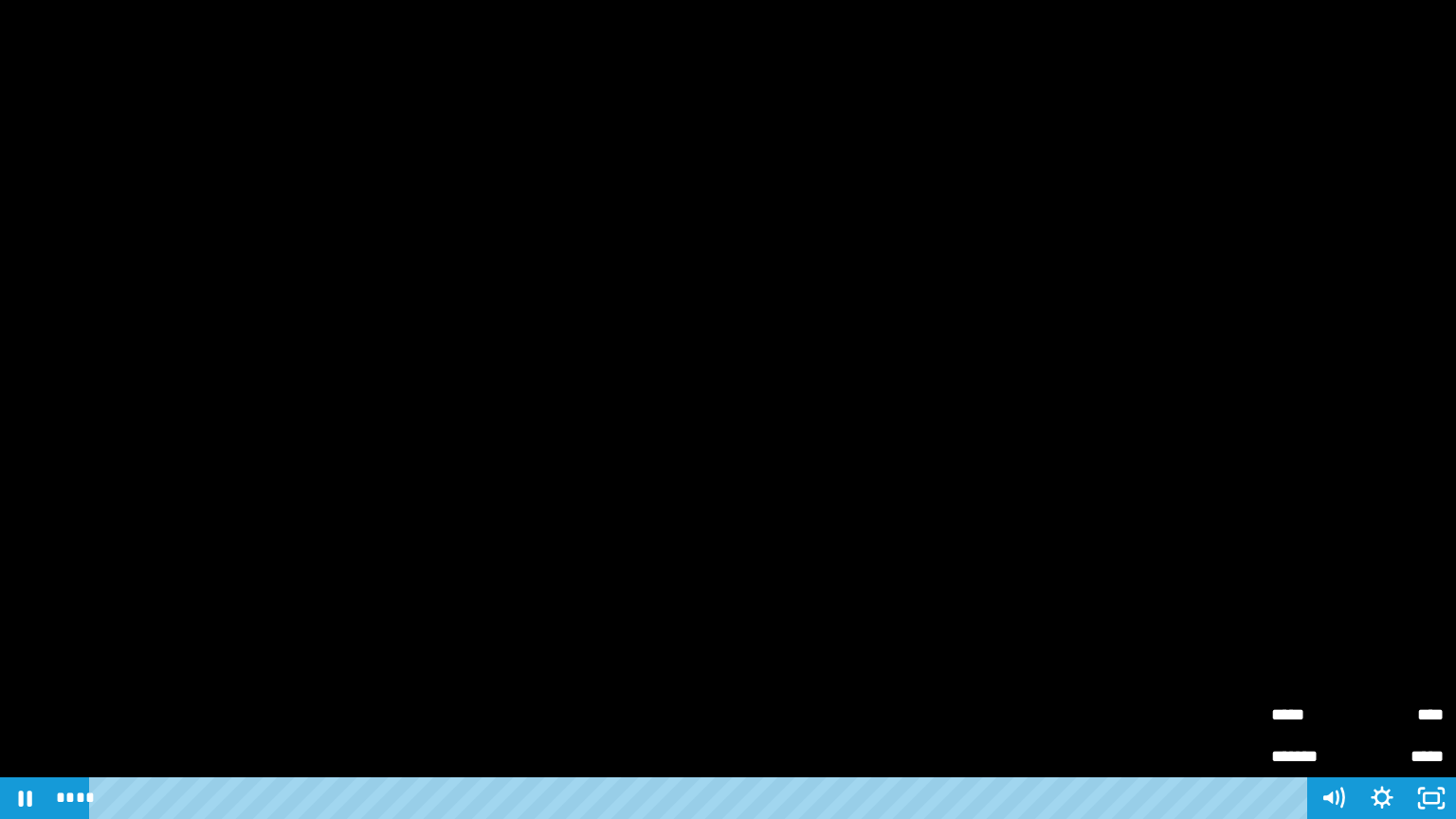 click at bounding box center (728, 410) 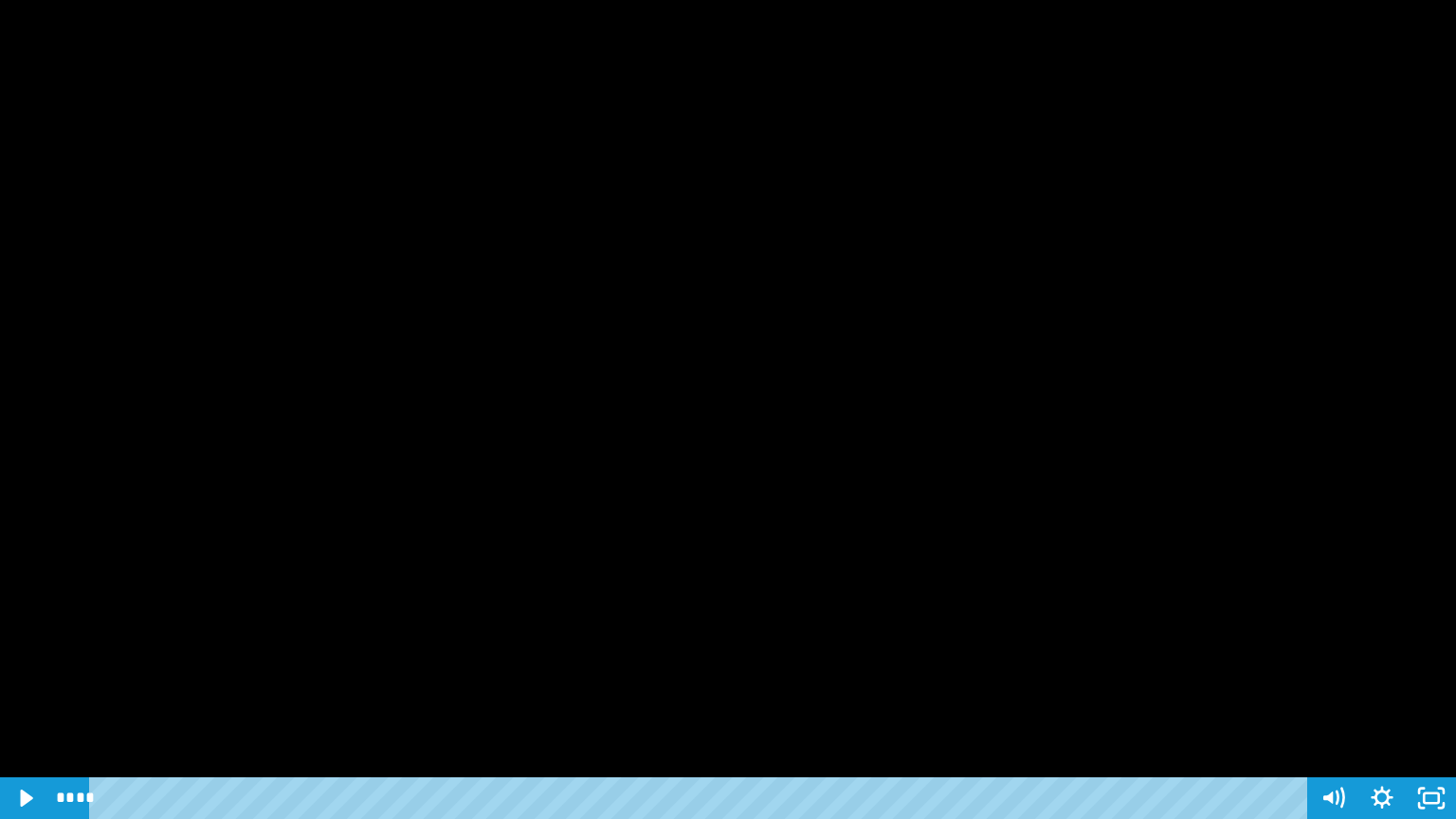 click at bounding box center (728, 410) 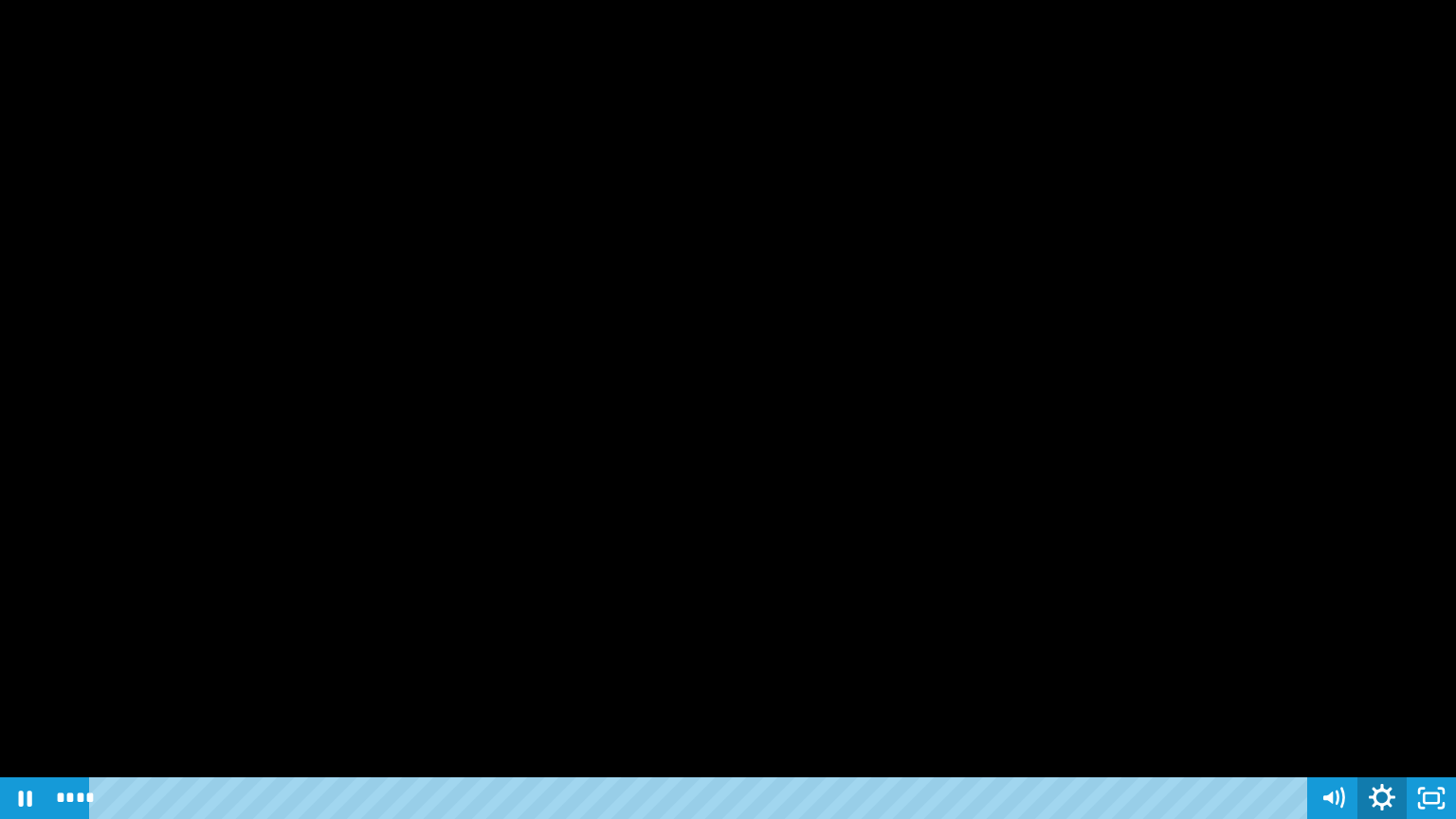 click 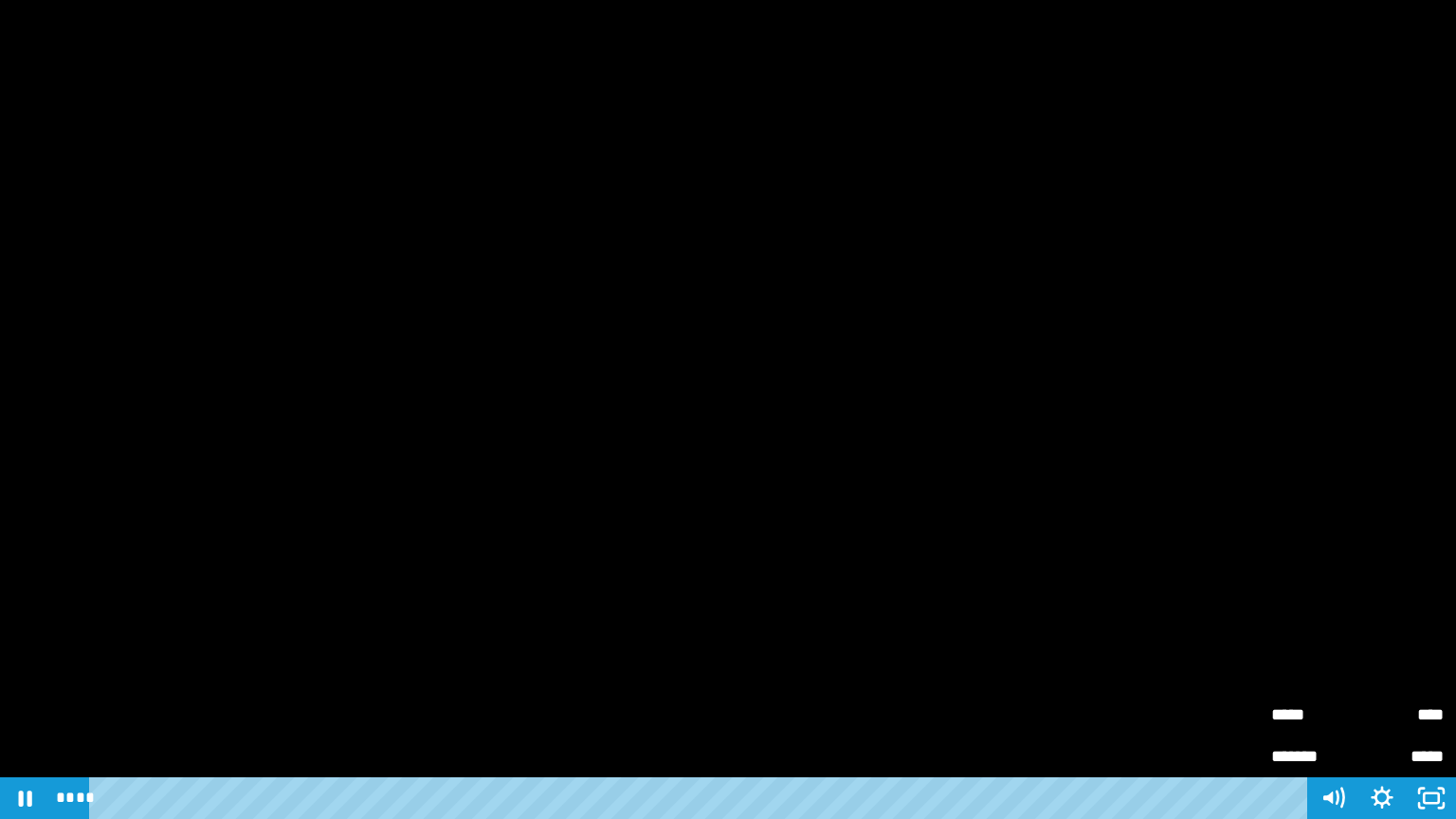 click on "*******" at bounding box center [1314, 749] 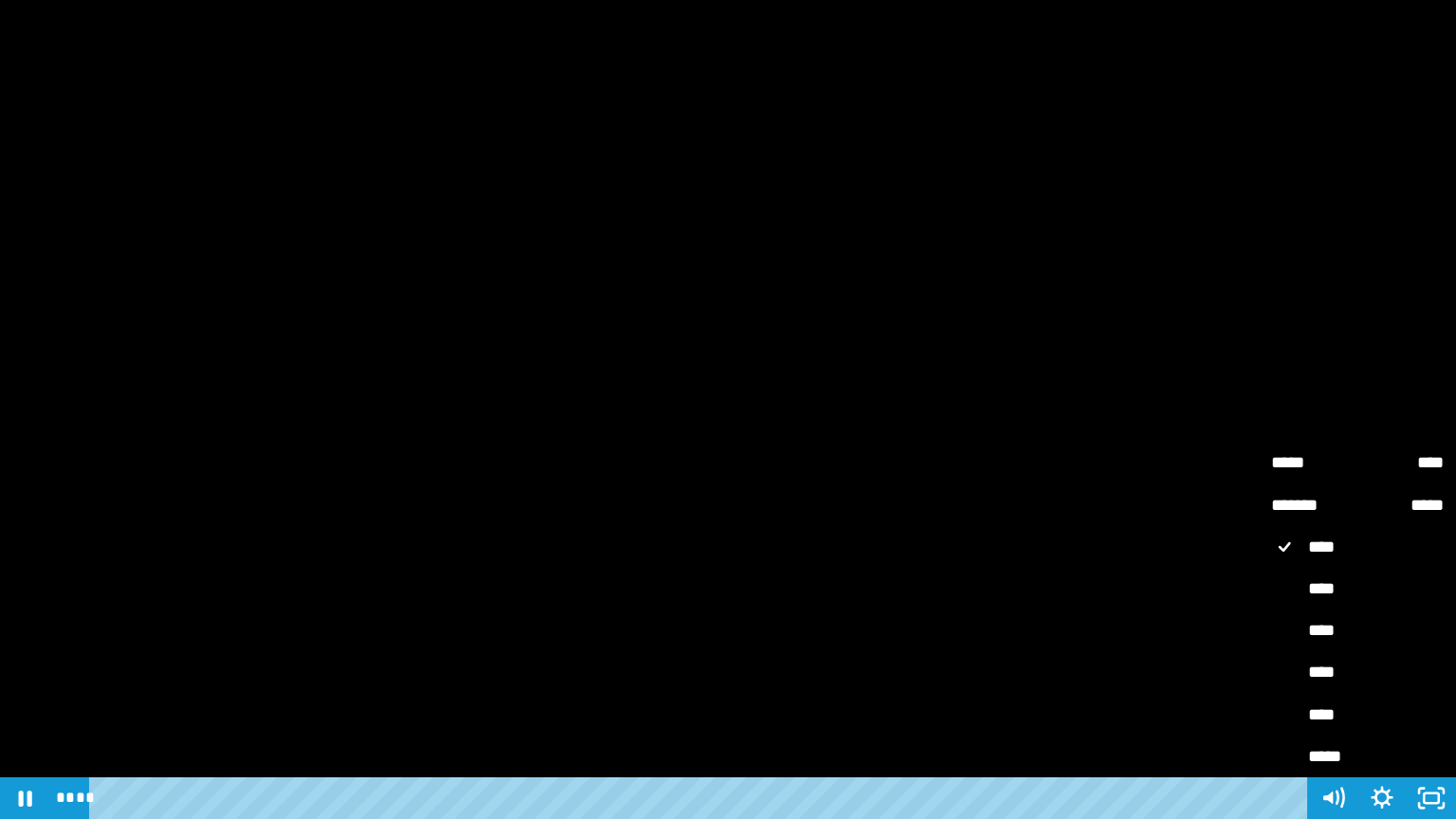 click on "****" at bounding box center [1357, 673] 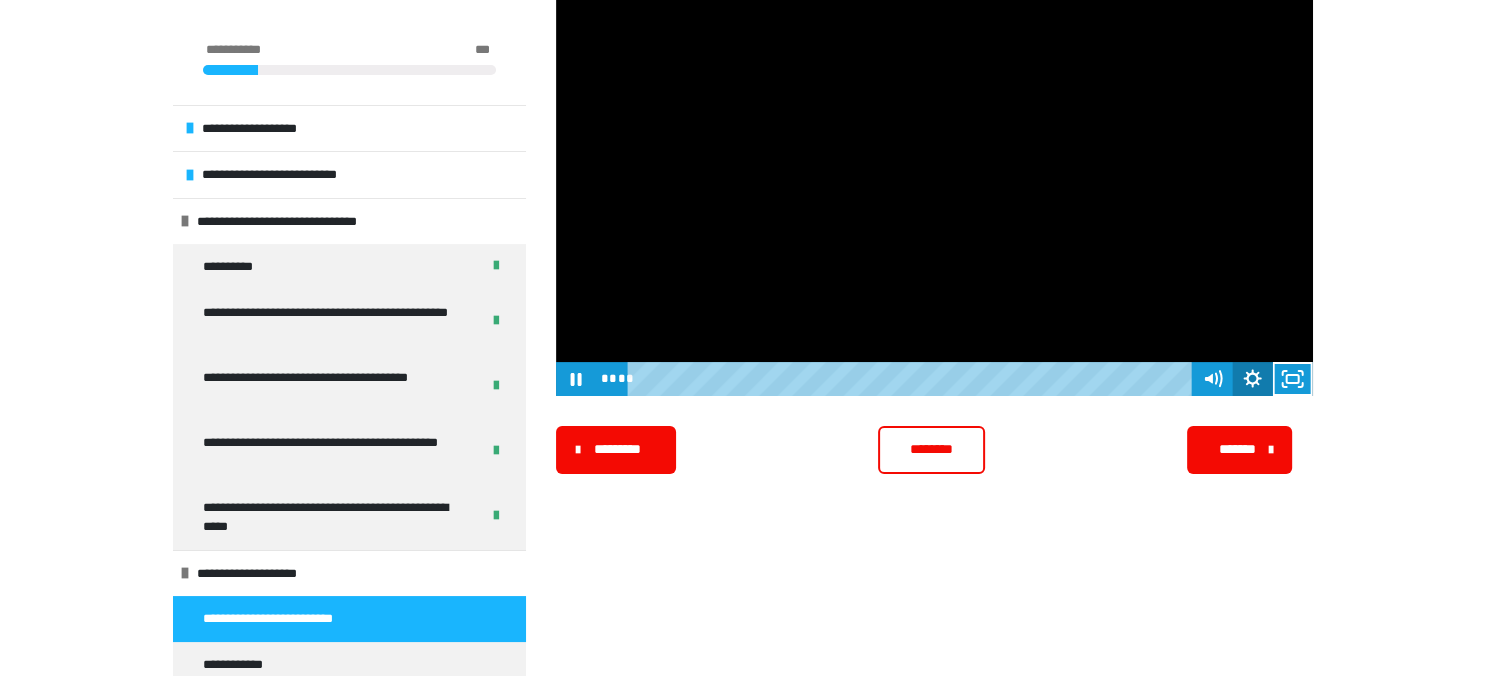click 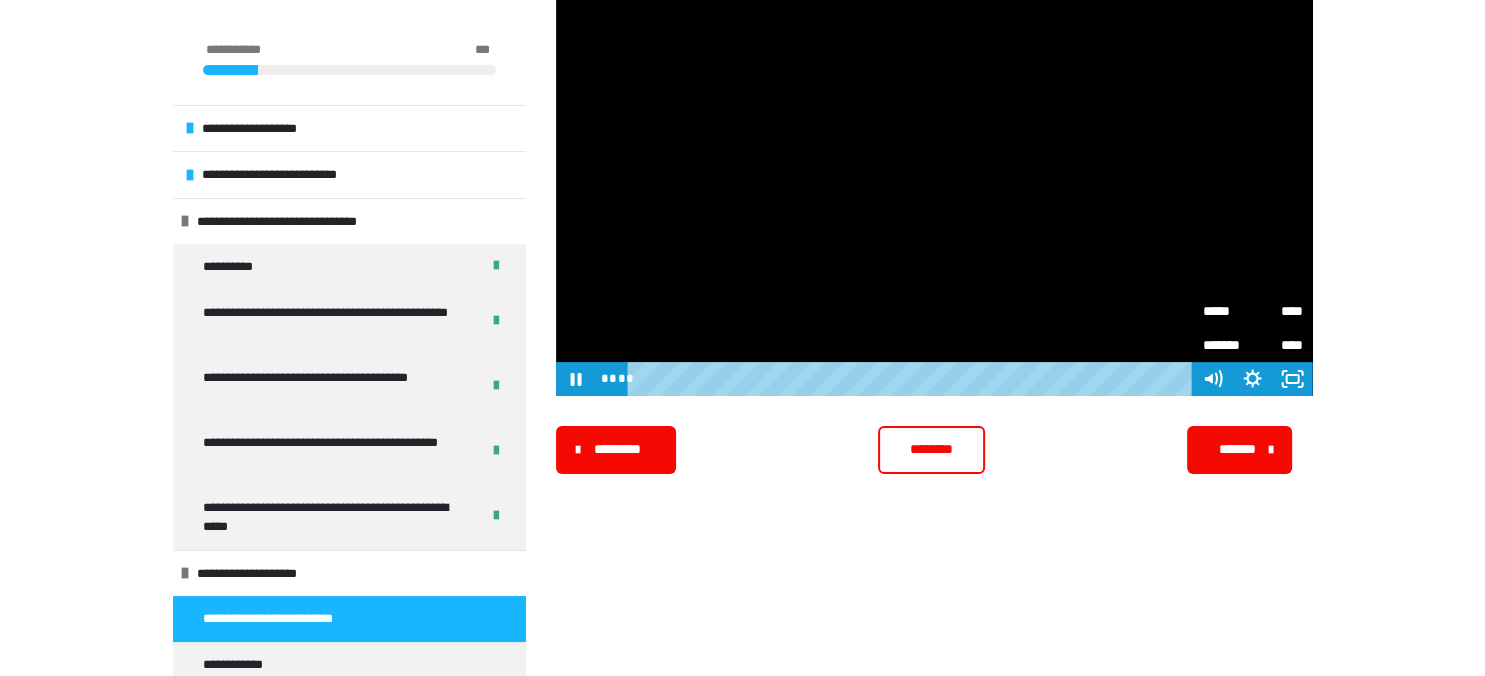 click on "********" at bounding box center (931, 449) 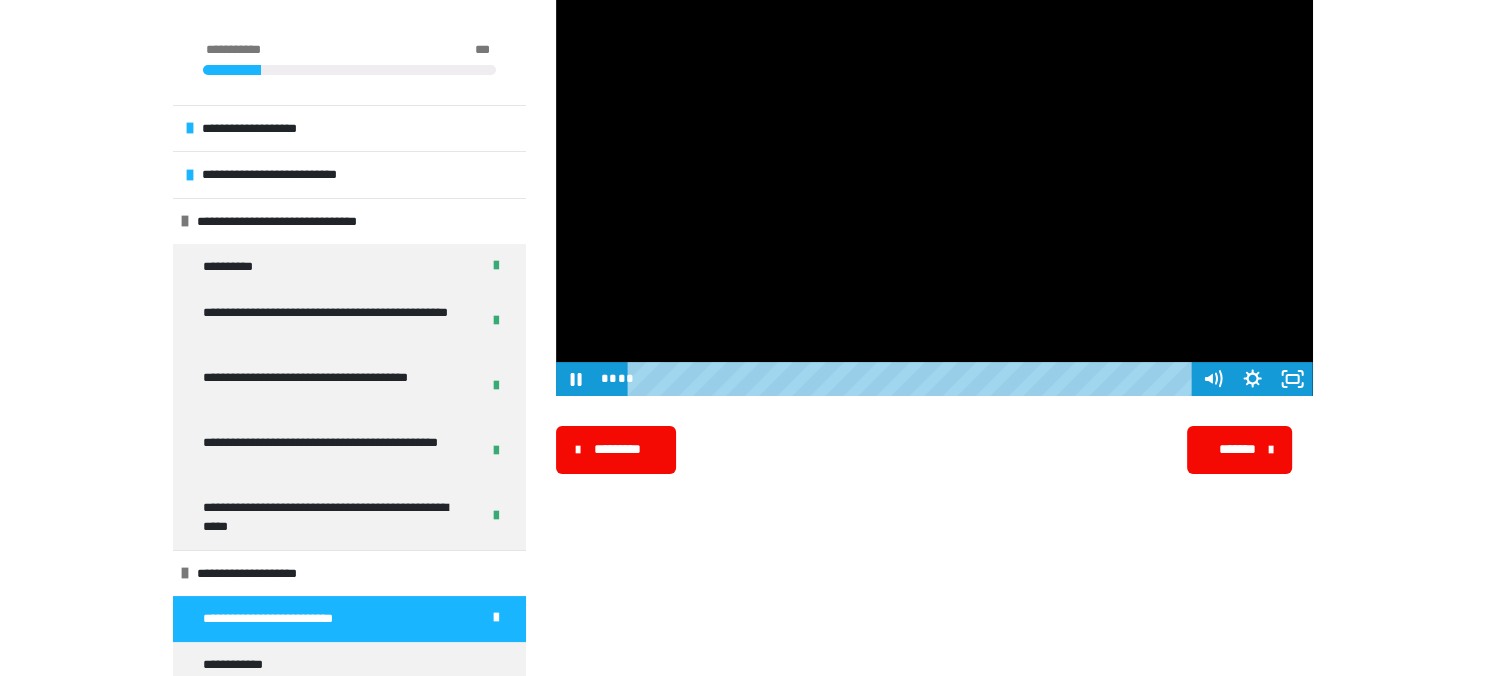 click on "*******" at bounding box center [1238, 449] 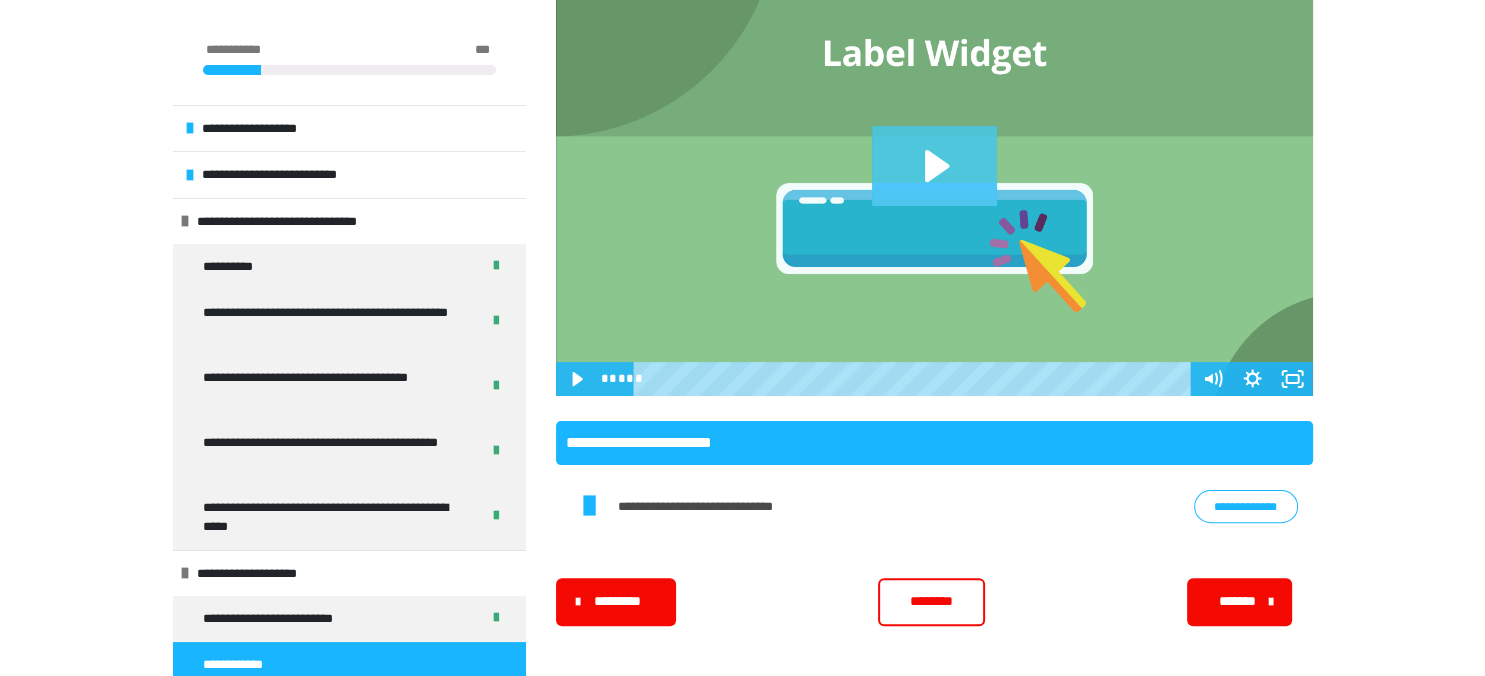 click 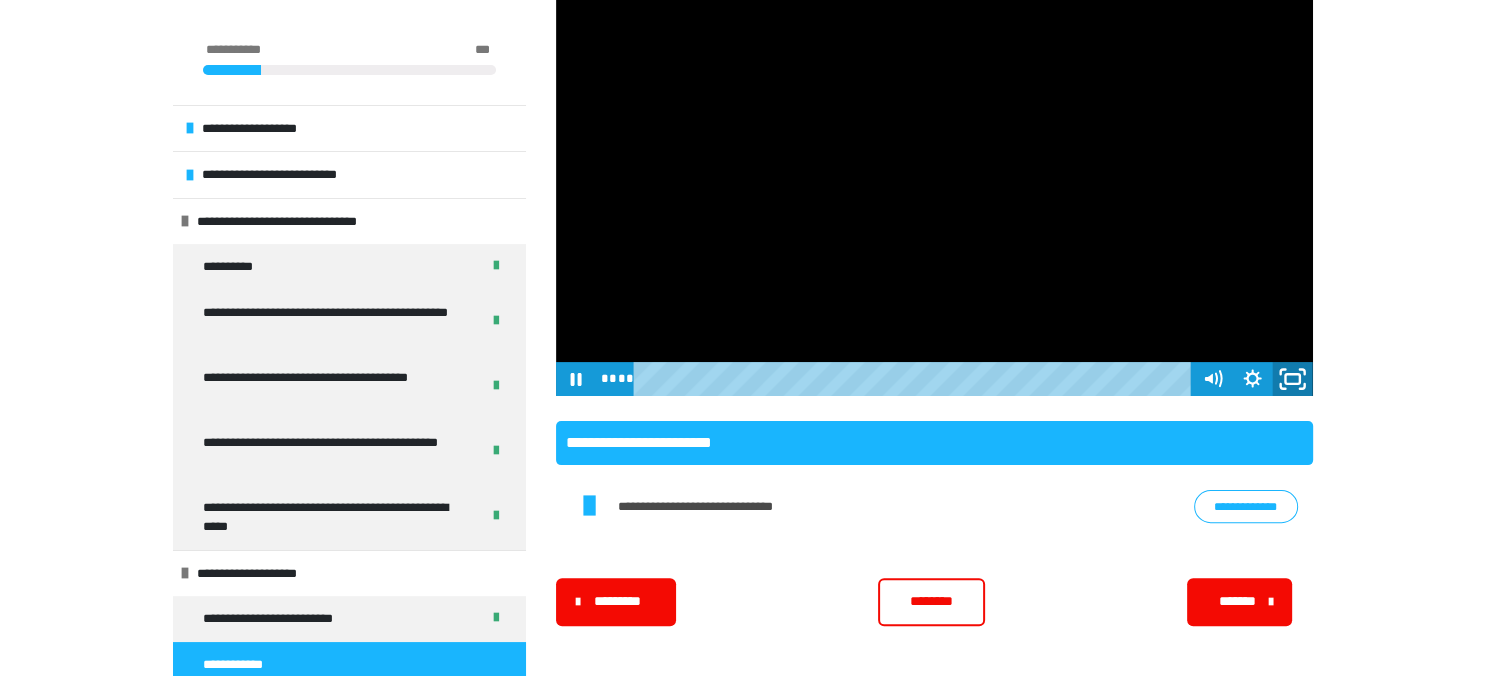 click 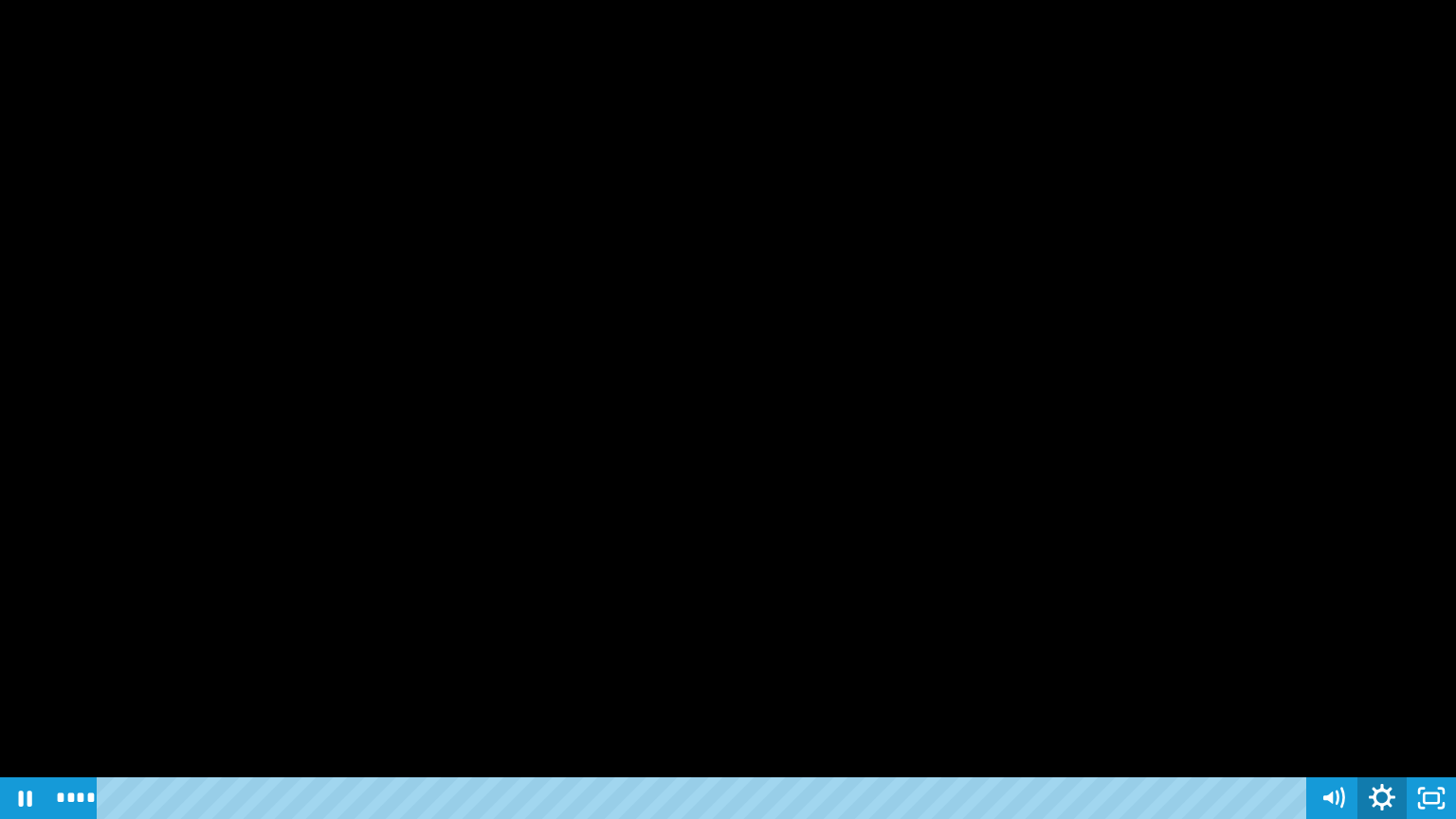 click 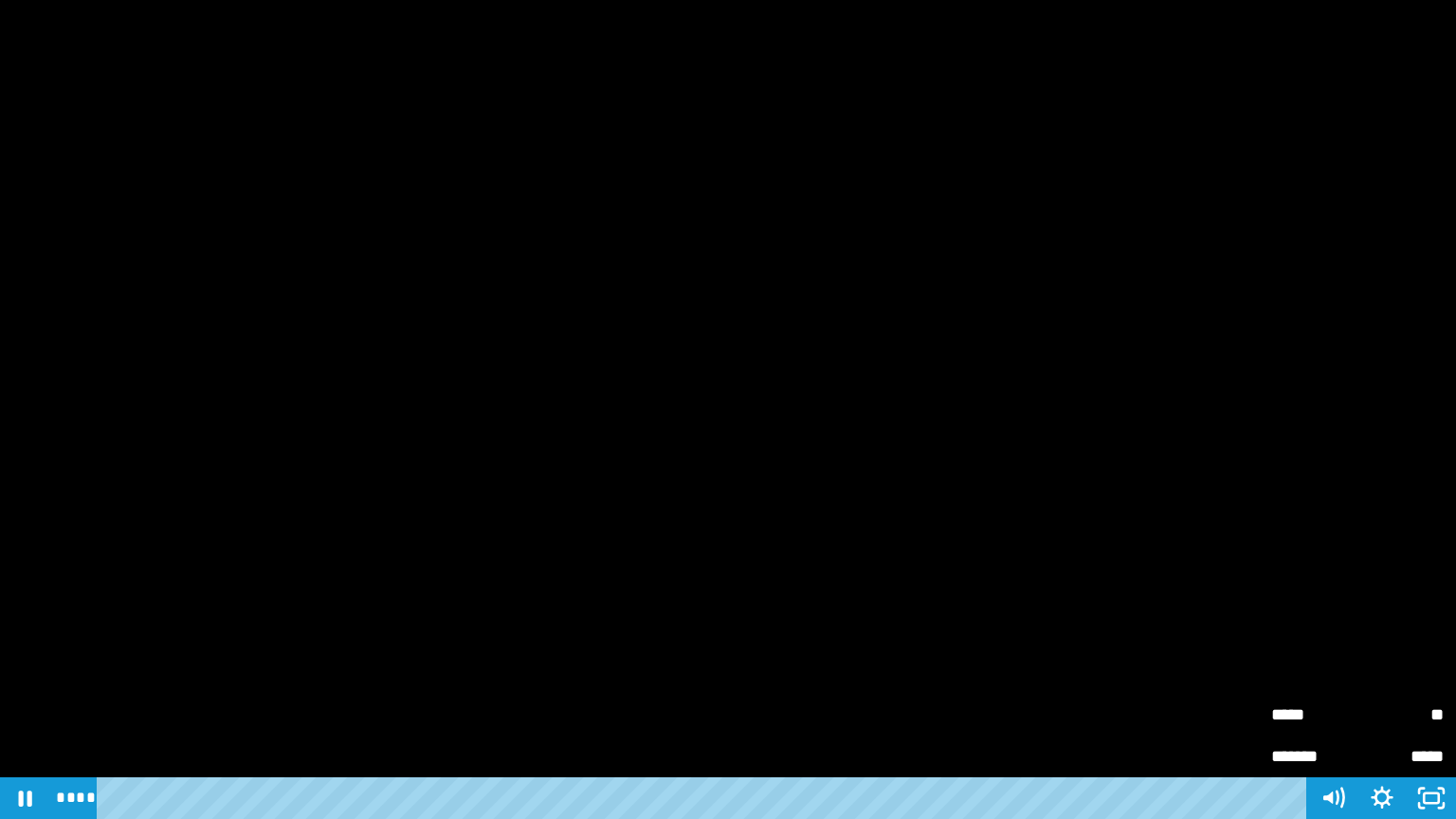 click on "*****" at bounding box center [1314, 715] 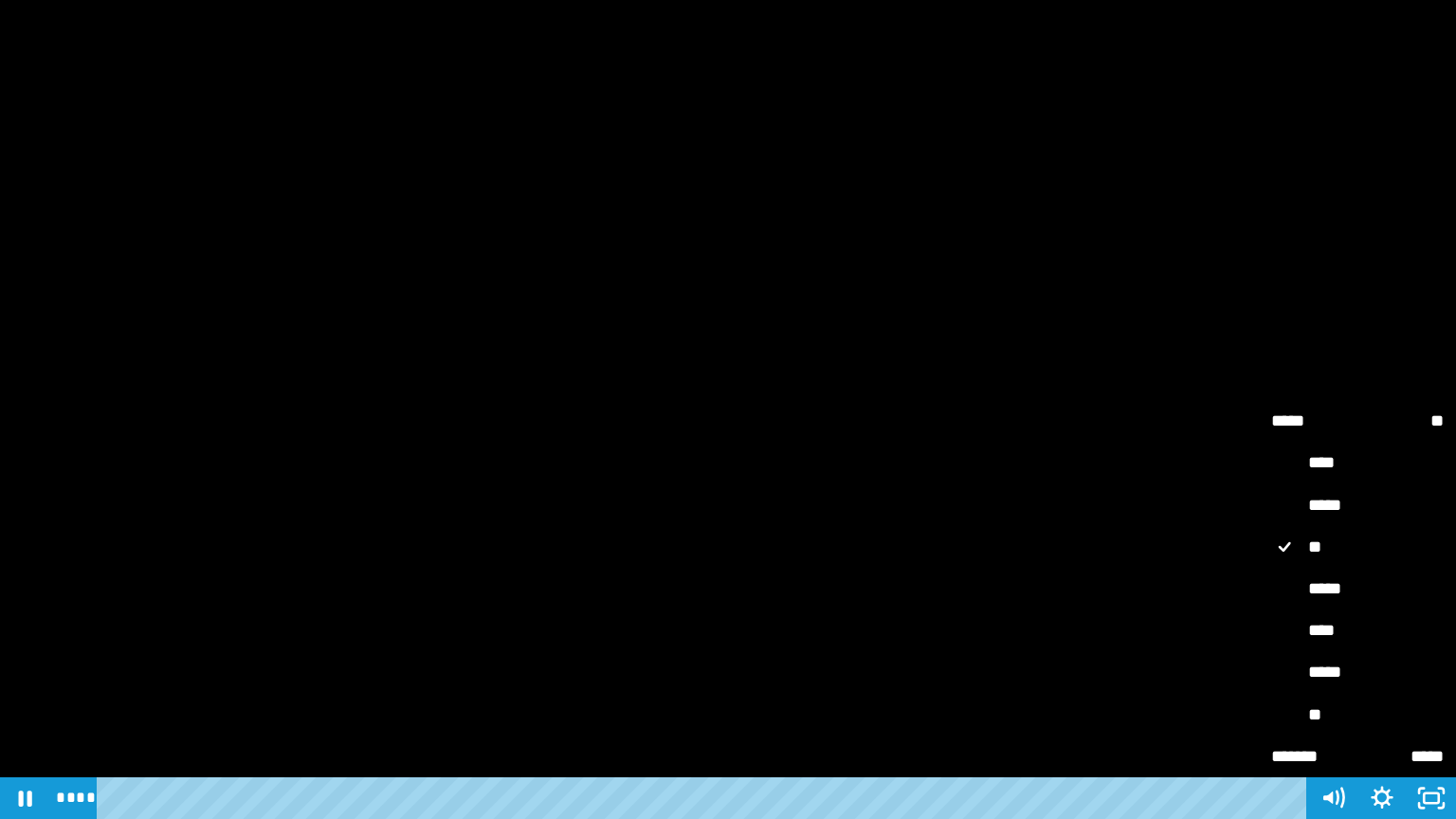 click on "*****" at bounding box center (1357, 590) 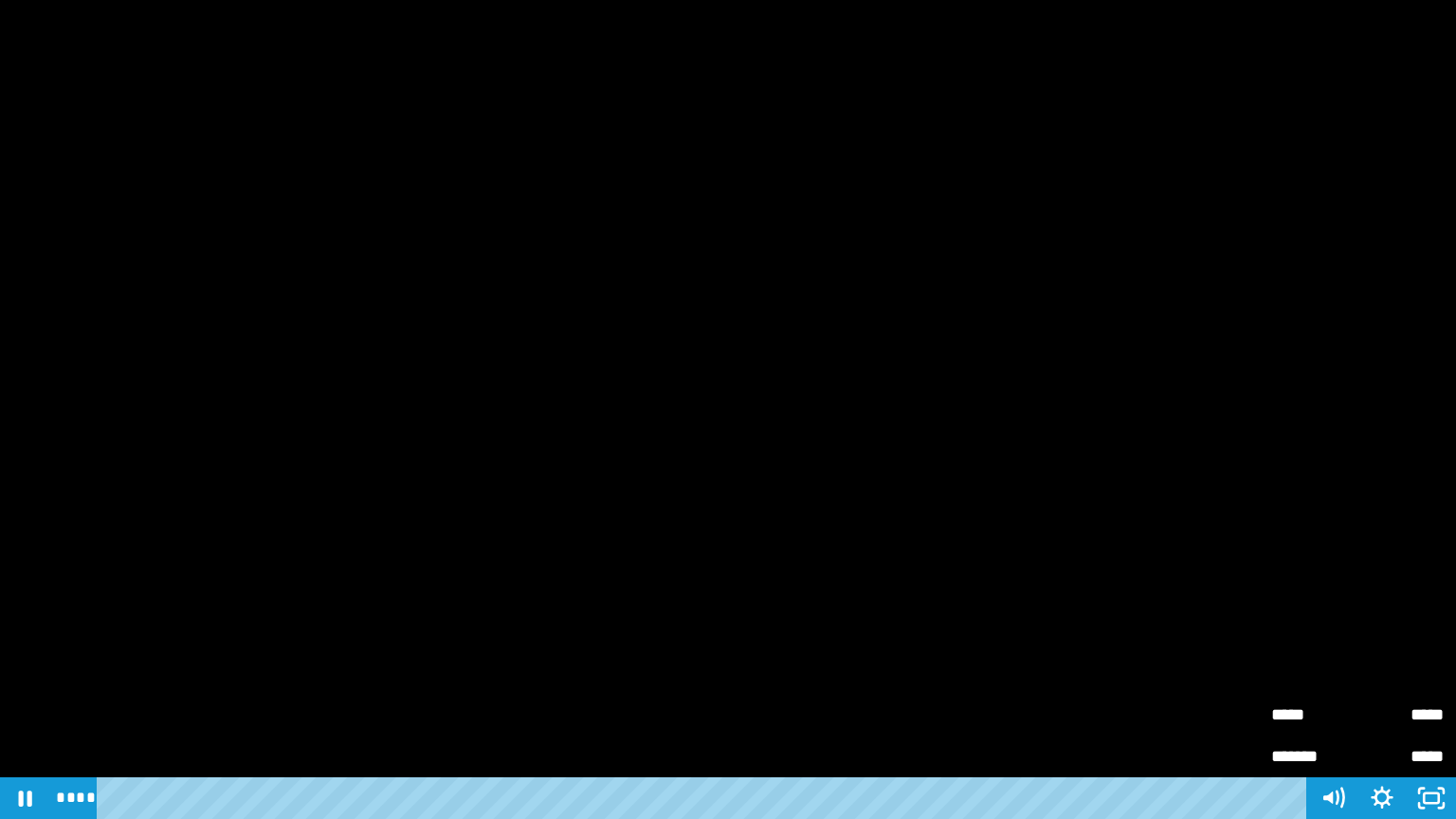 click on "*******" at bounding box center [1314, 756] 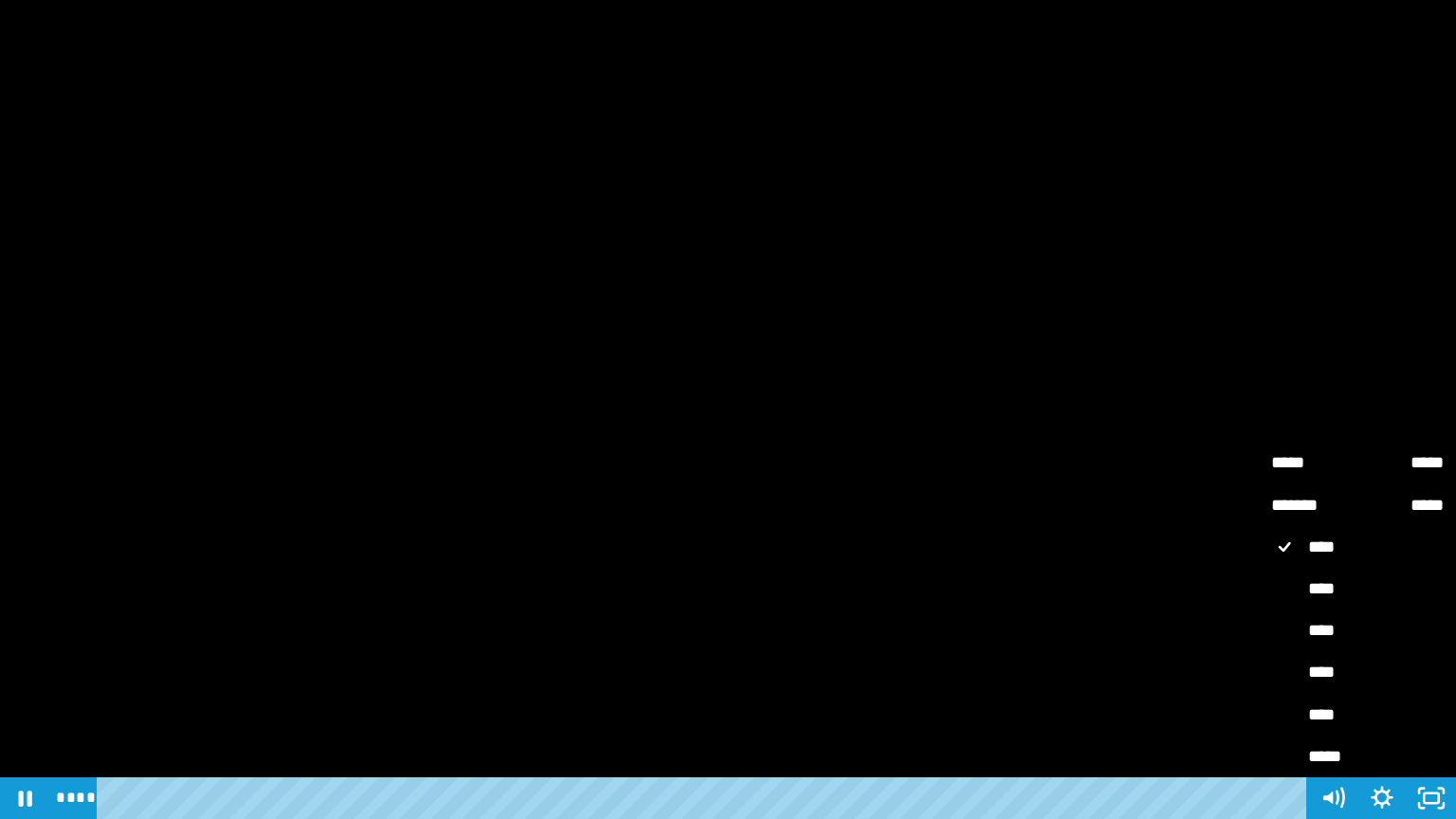 click on "****" at bounding box center (1357, 673) 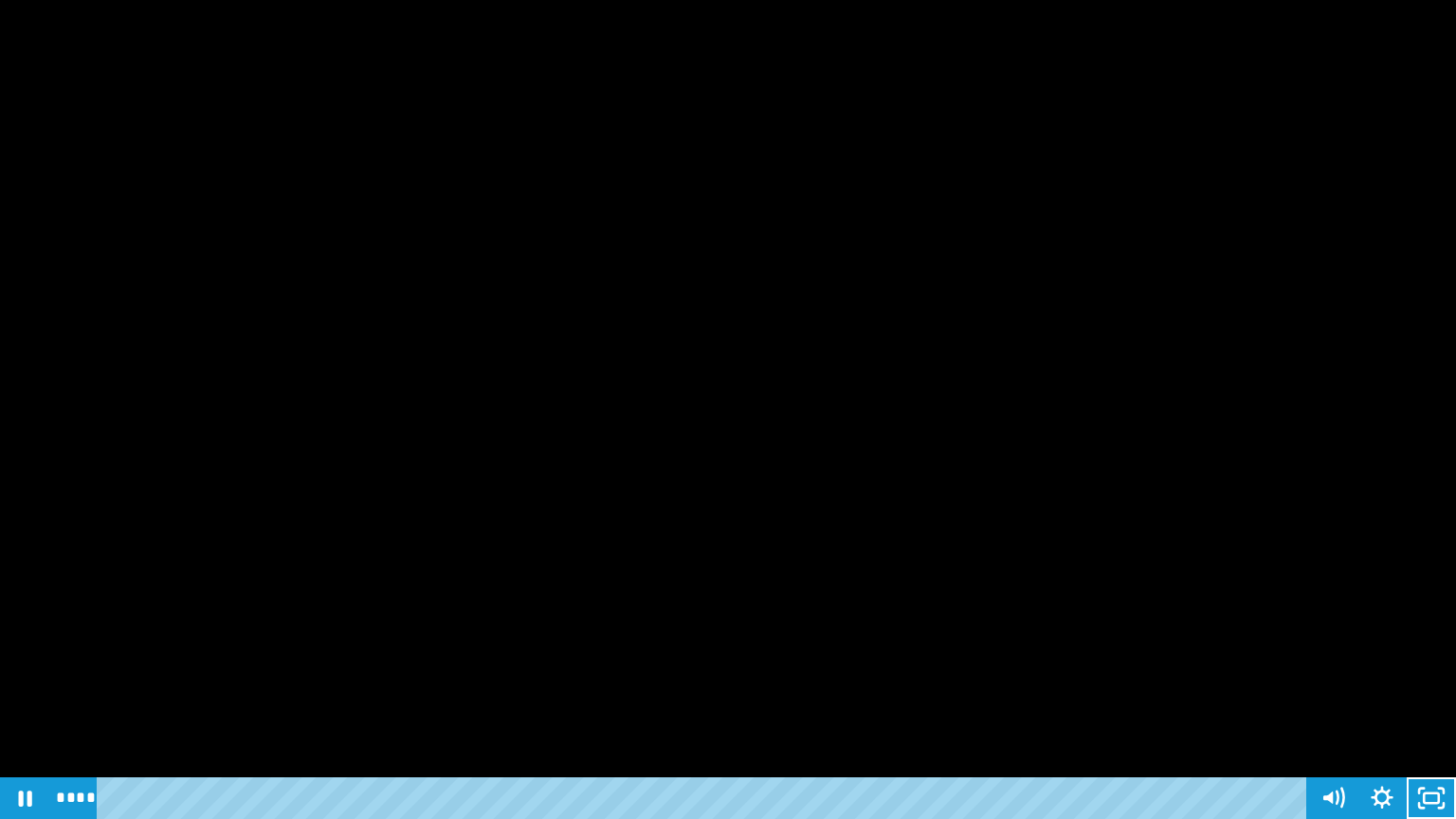 click at bounding box center [728, 410] 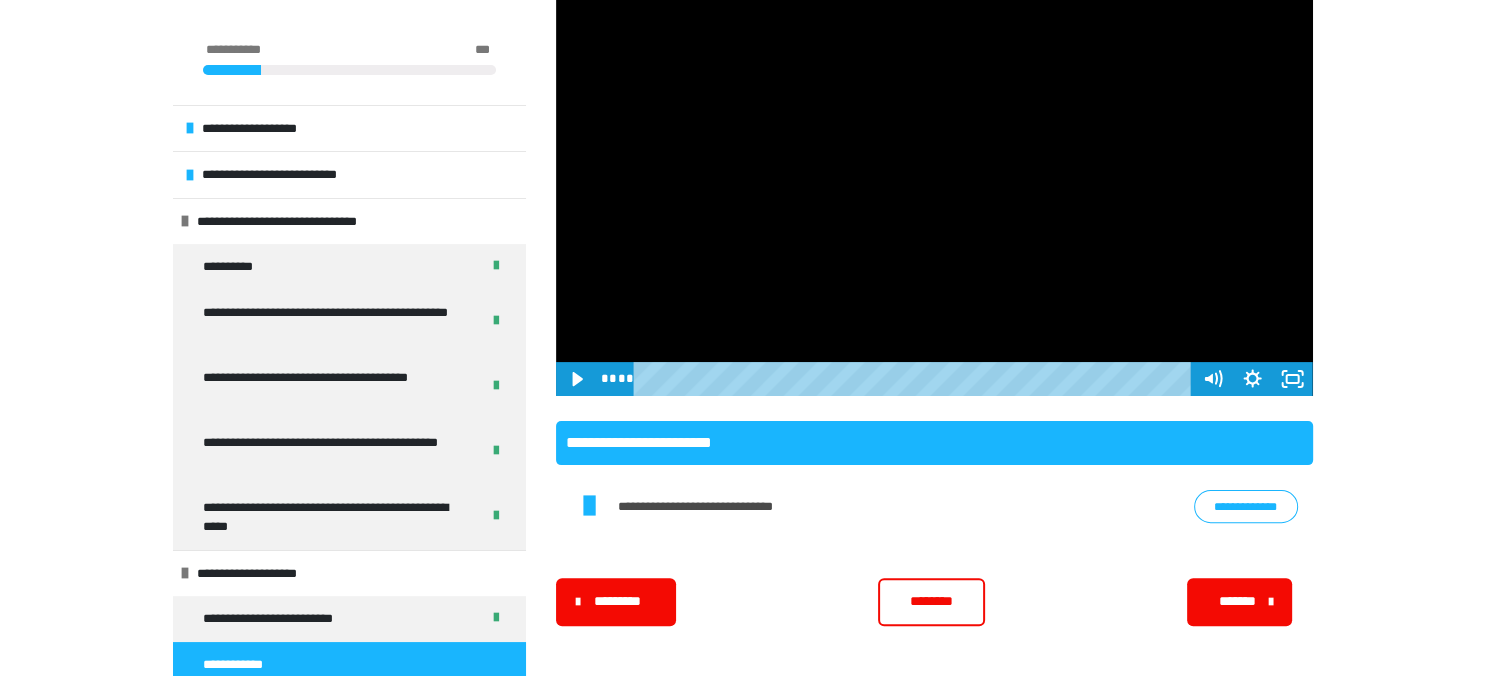 click at bounding box center (934, 183) 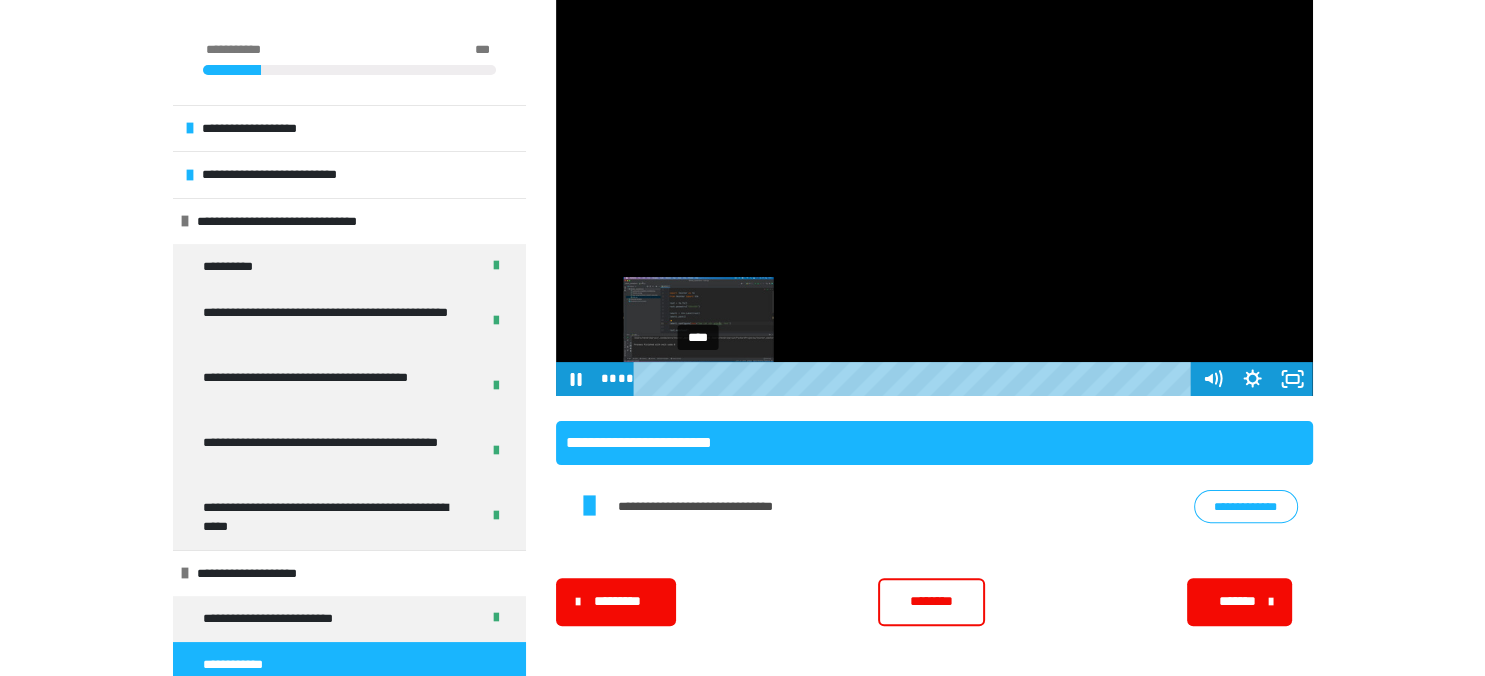 click on "****" at bounding box center (915, 379) 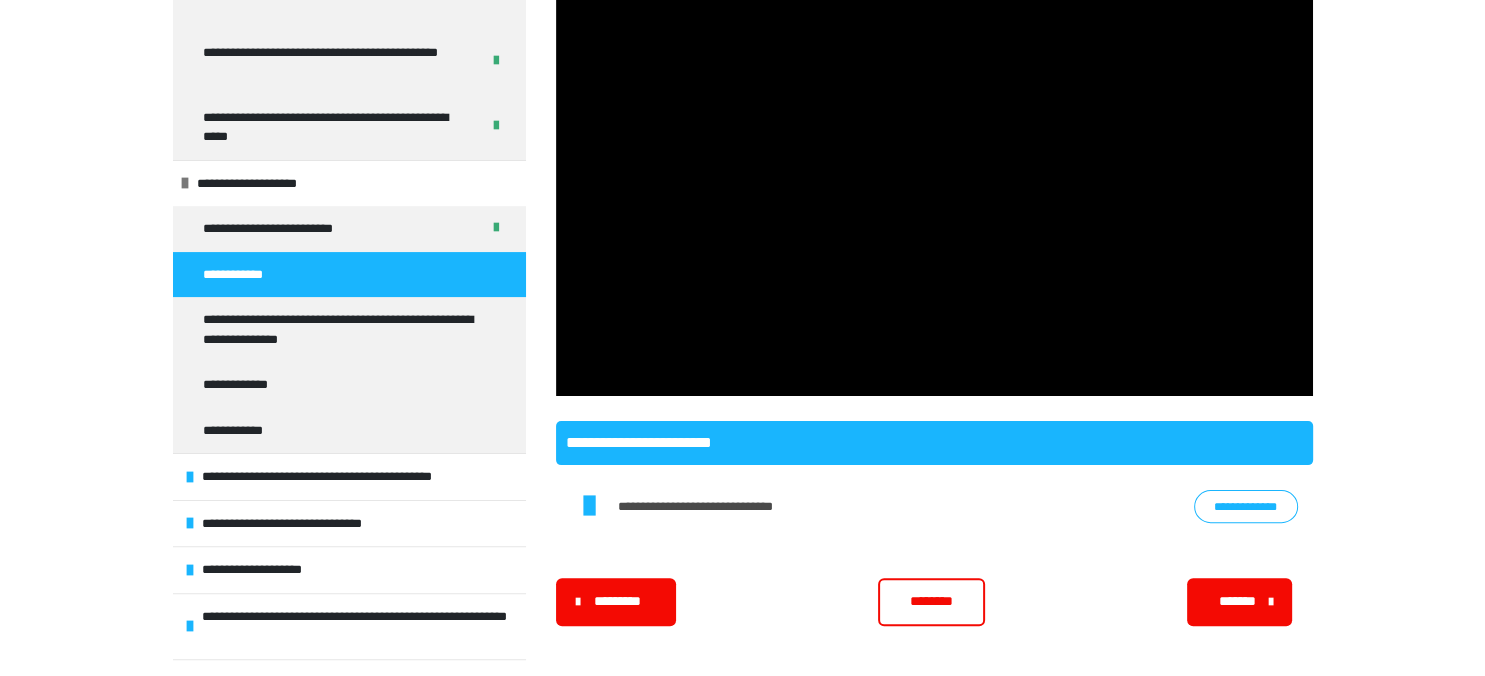 scroll, scrollTop: 398, scrollLeft: 0, axis: vertical 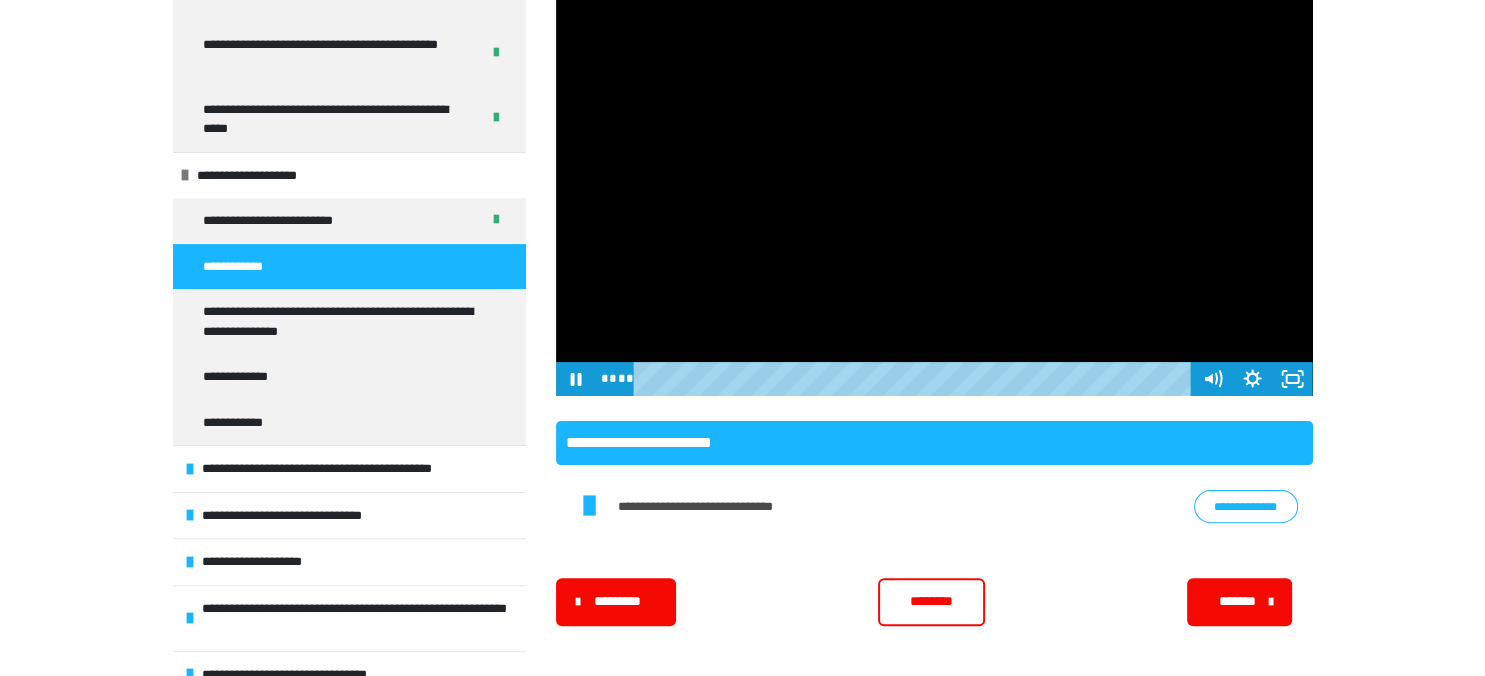 click at bounding box center (934, 183) 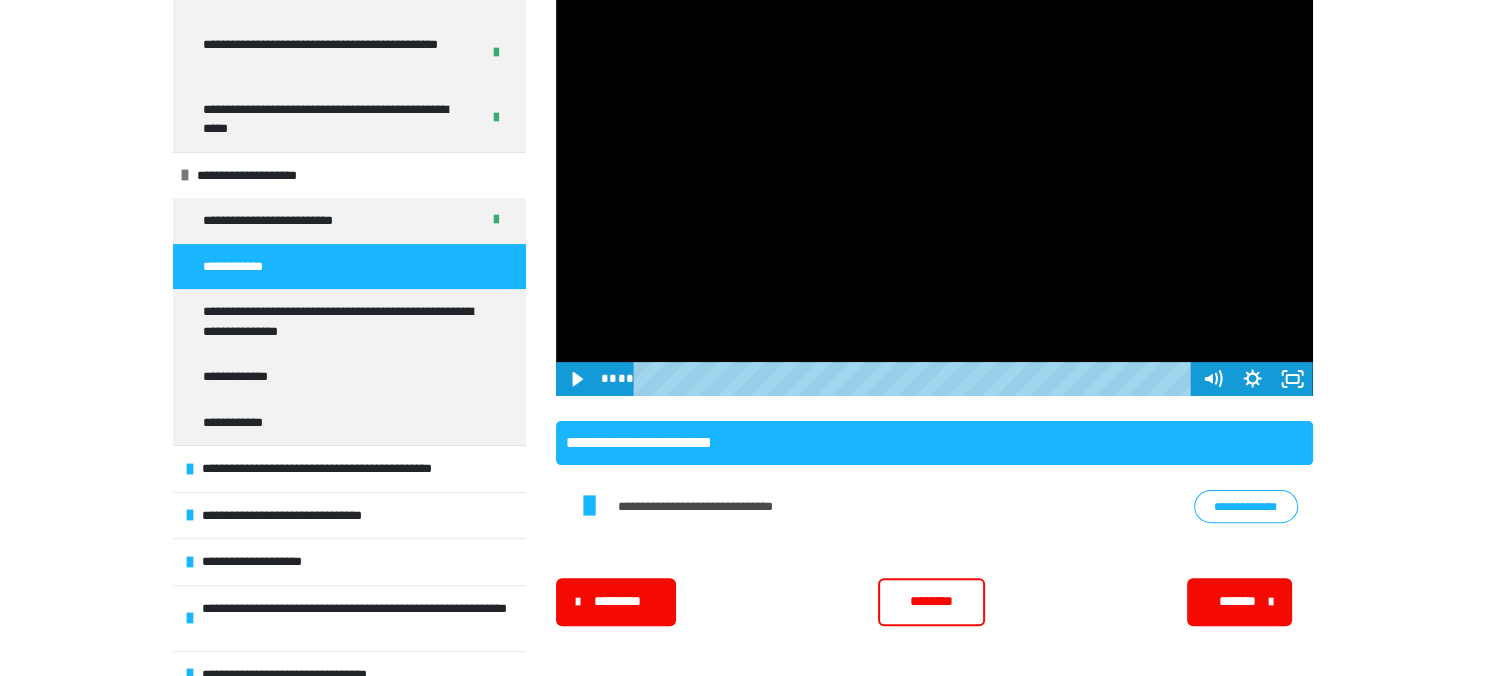 click at bounding box center (934, 183) 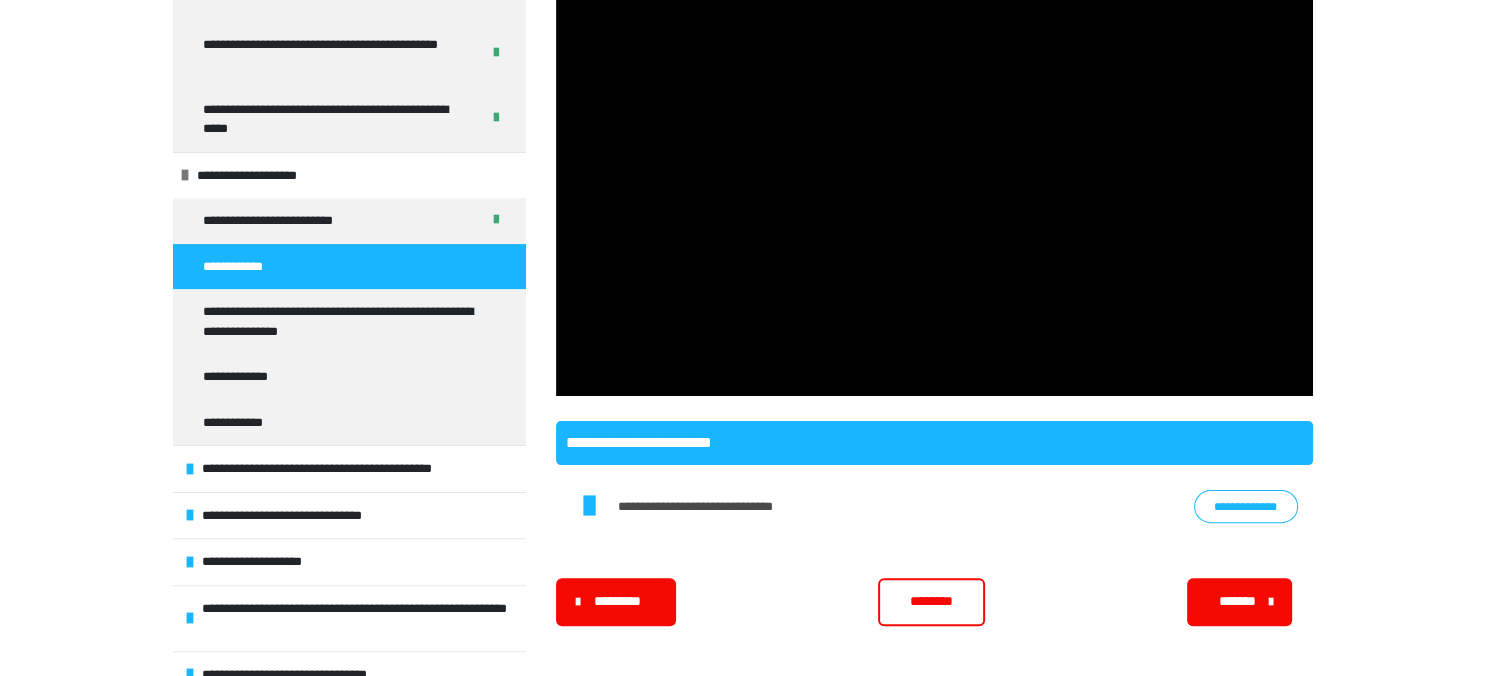 click at bounding box center [934, 183] 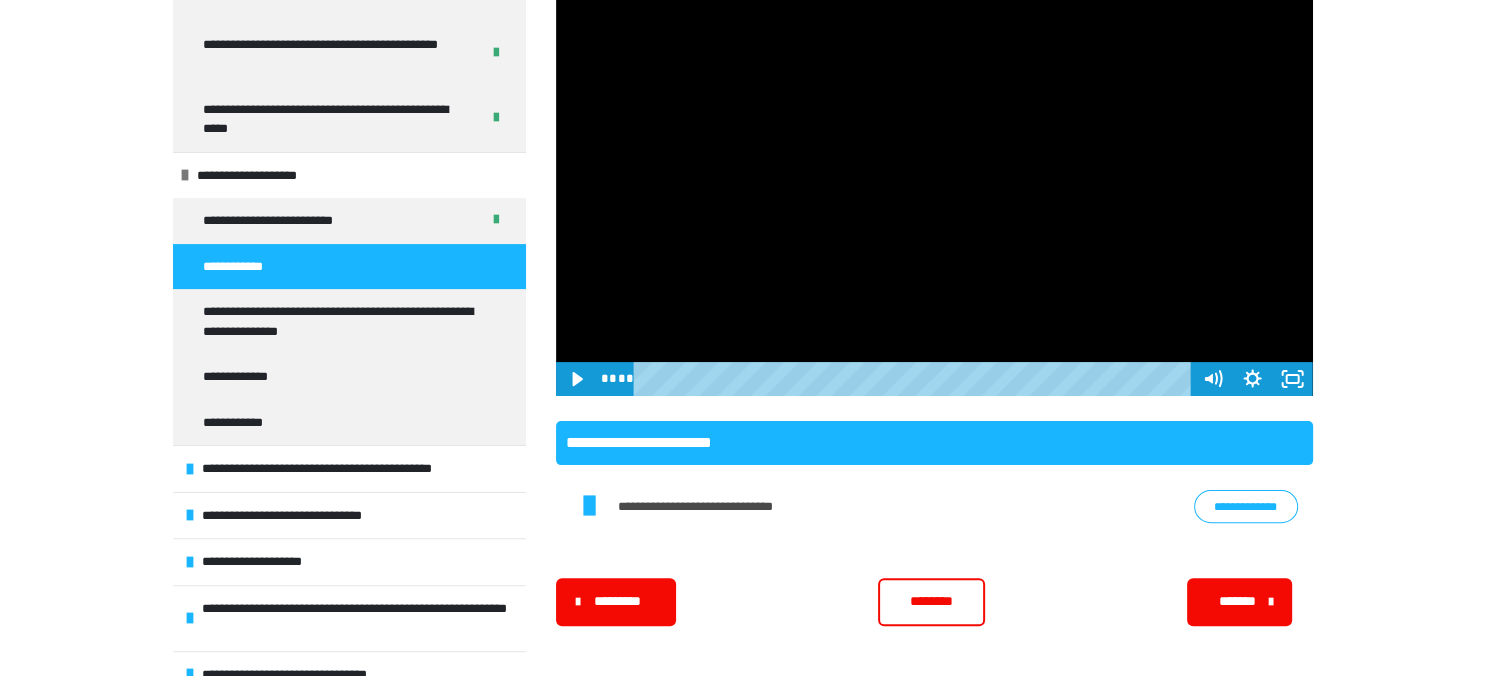 click at bounding box center (934, 183) 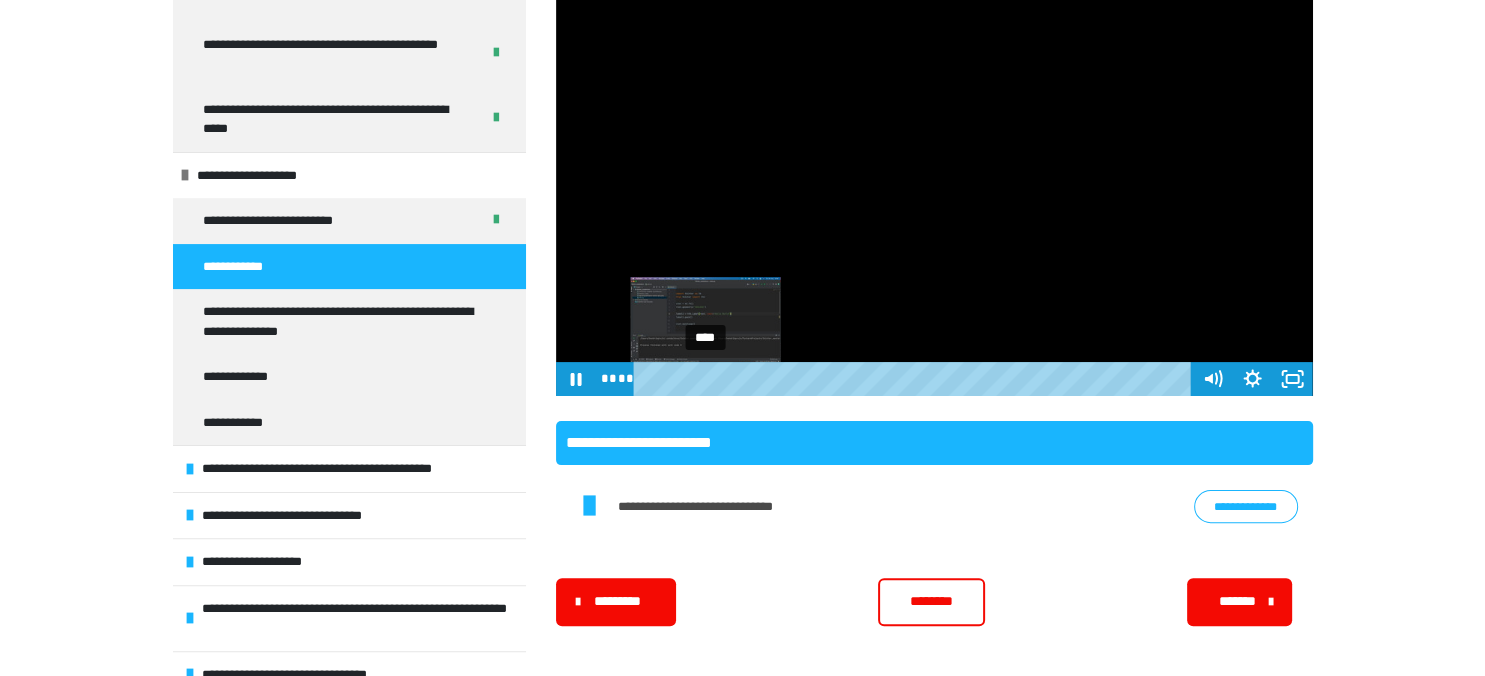 click on "****" at bounding box center [915, 379] 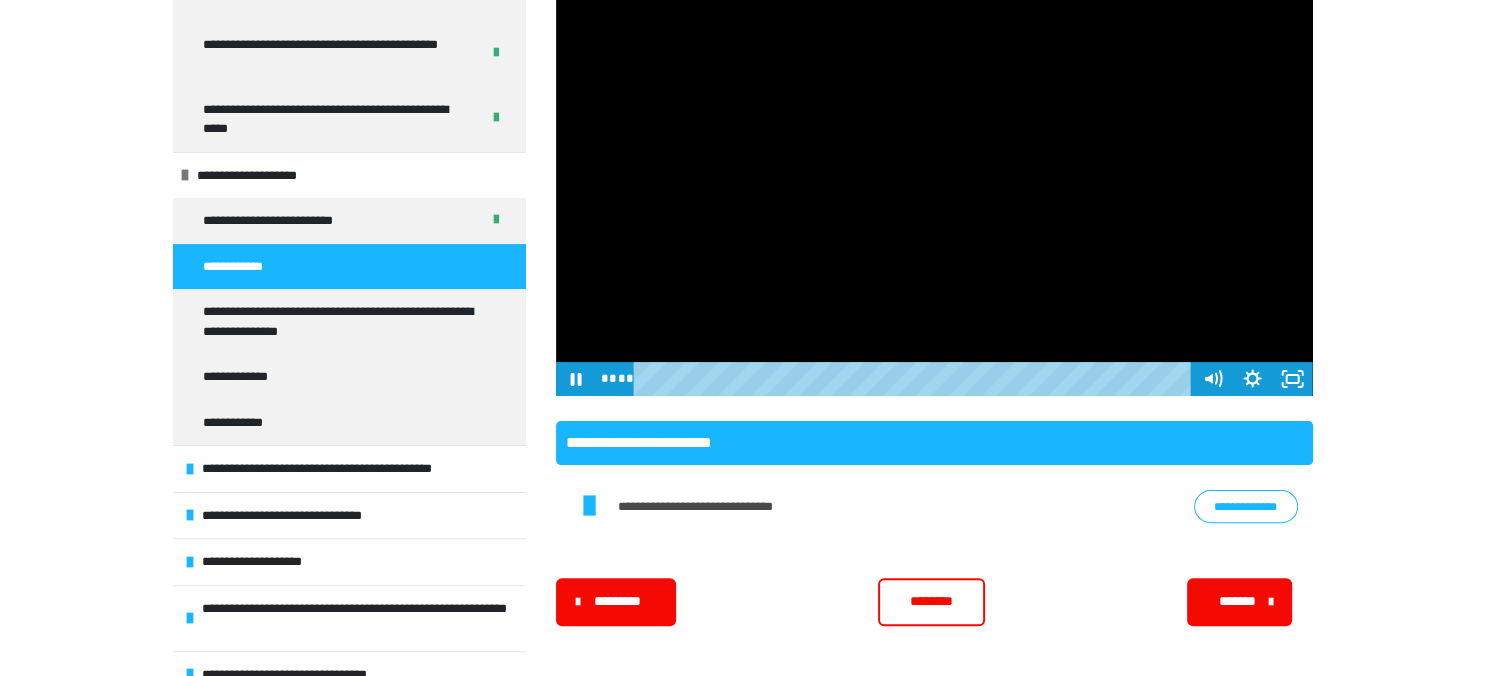 click at bounding box center (934, 183) 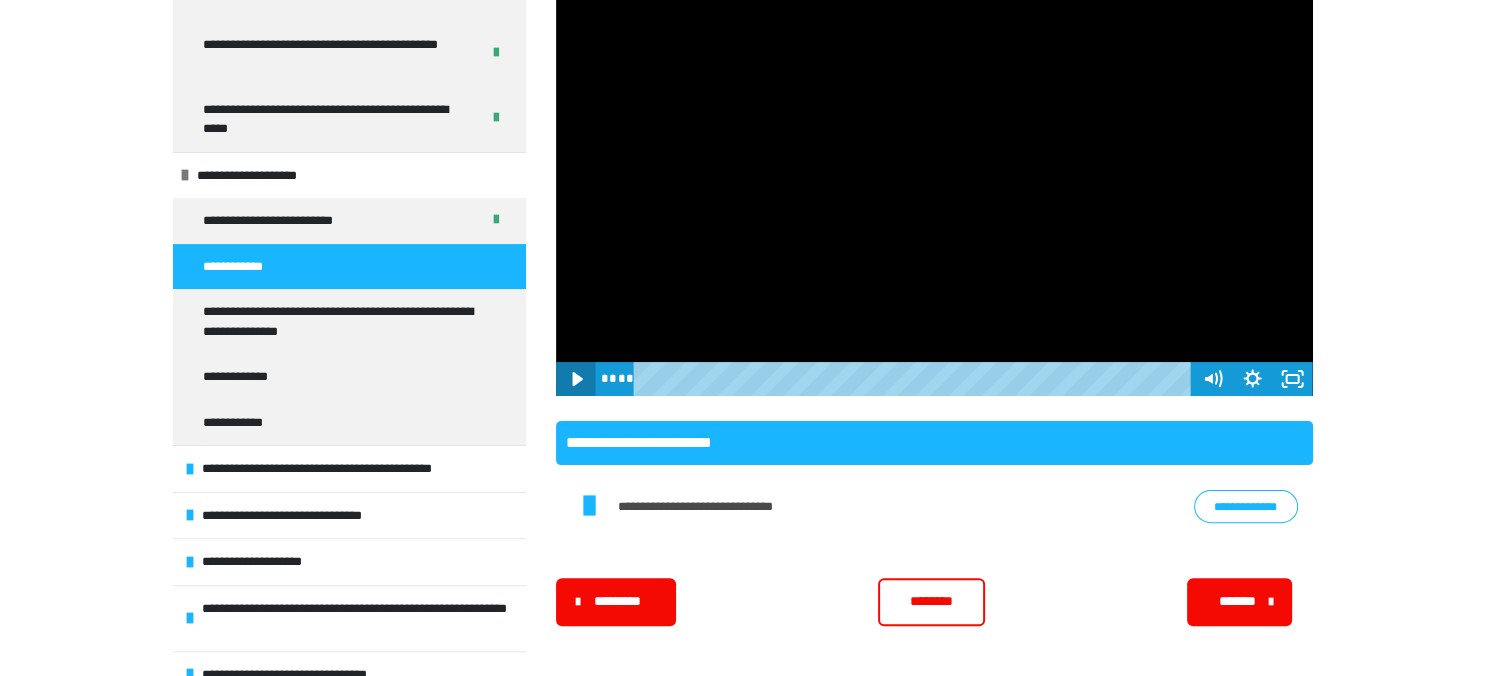 click 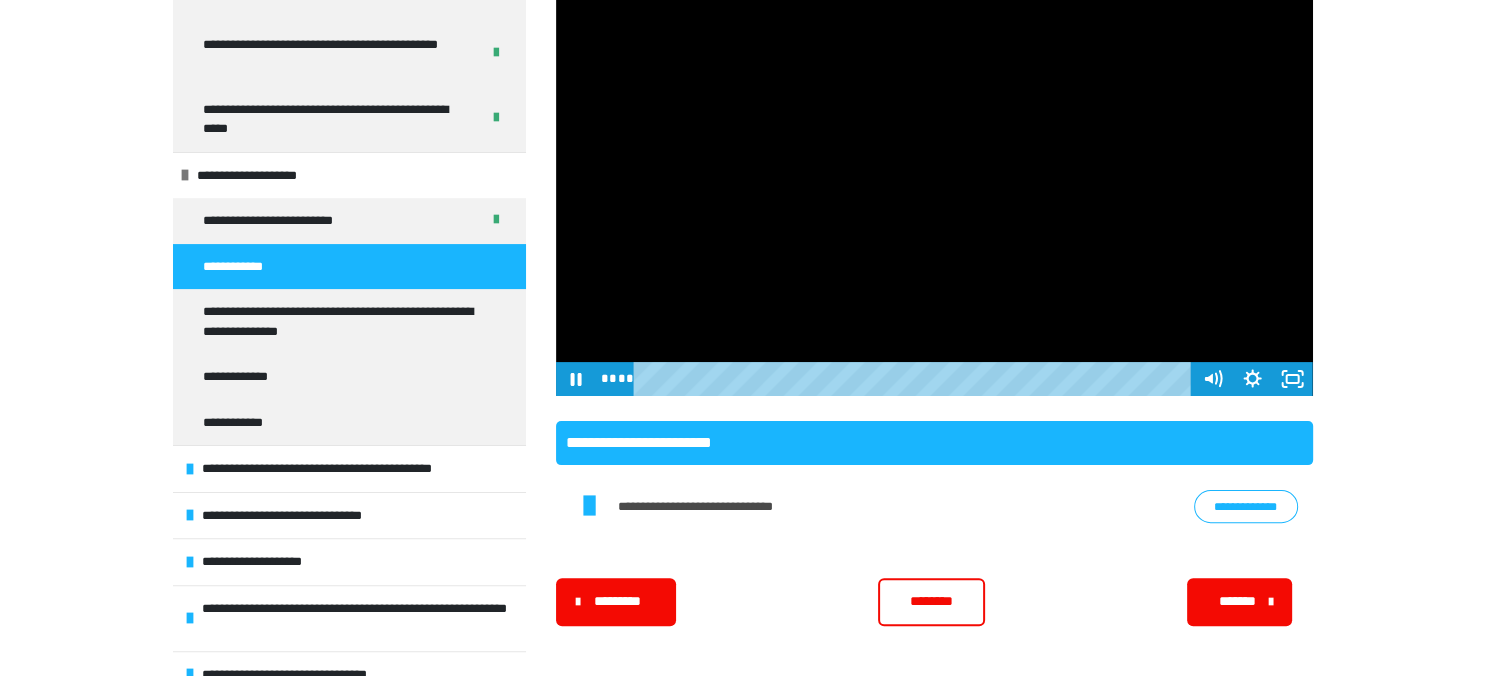 click at bounding box center (934, 183) 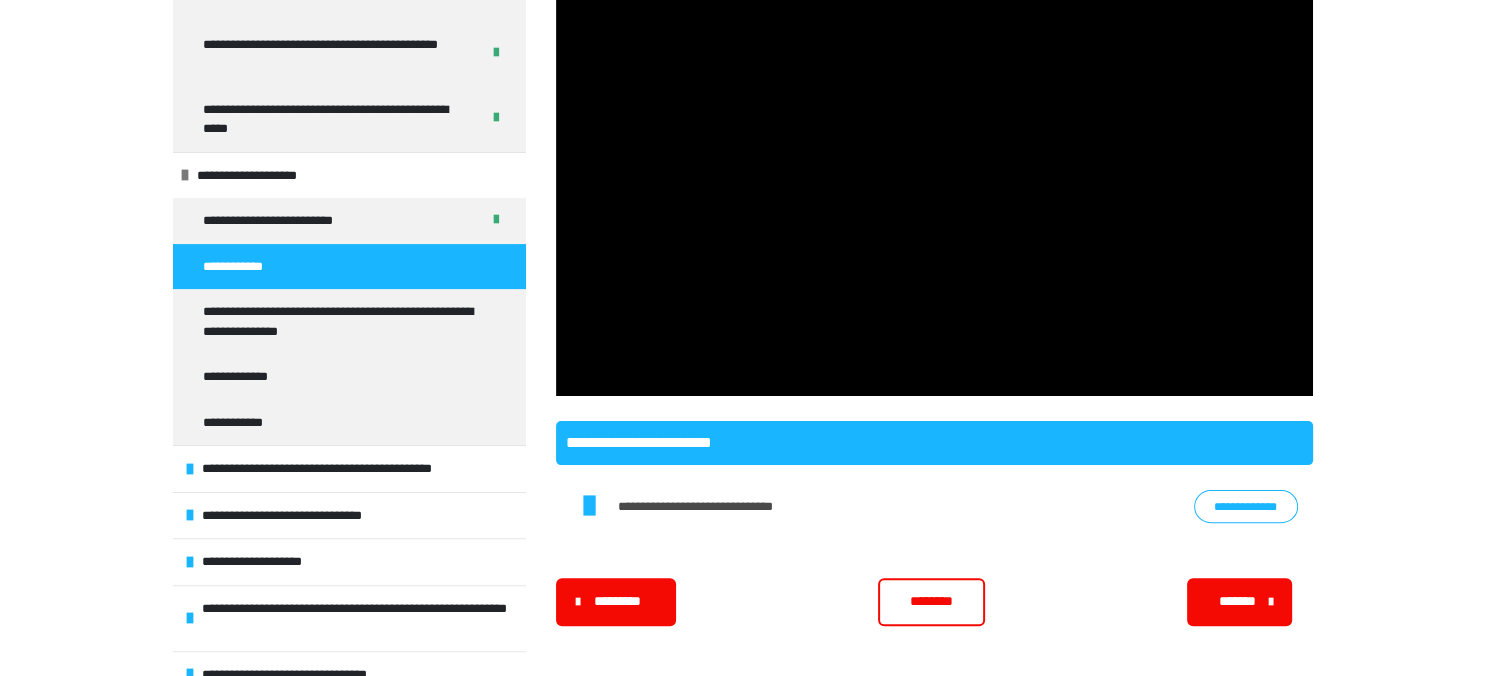 click on "**********" at bounding box center (1246, 507) 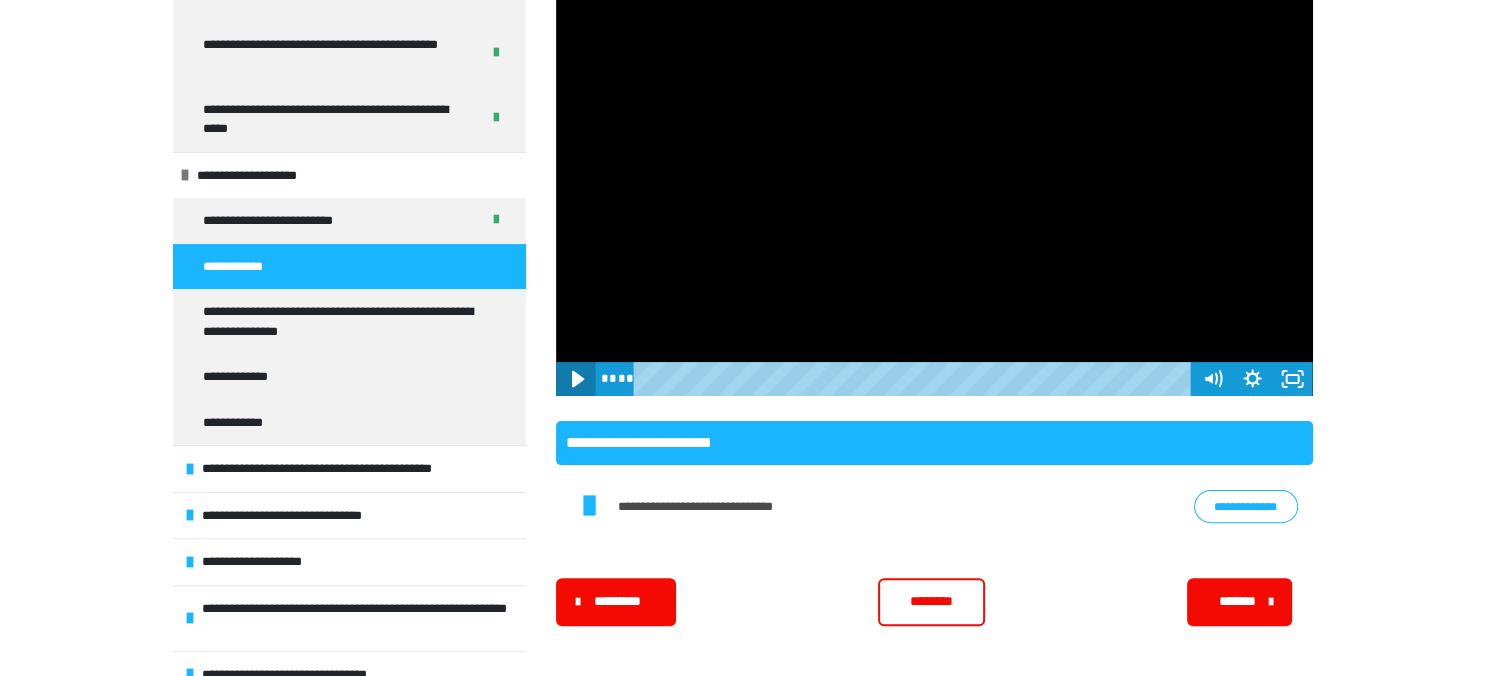 click 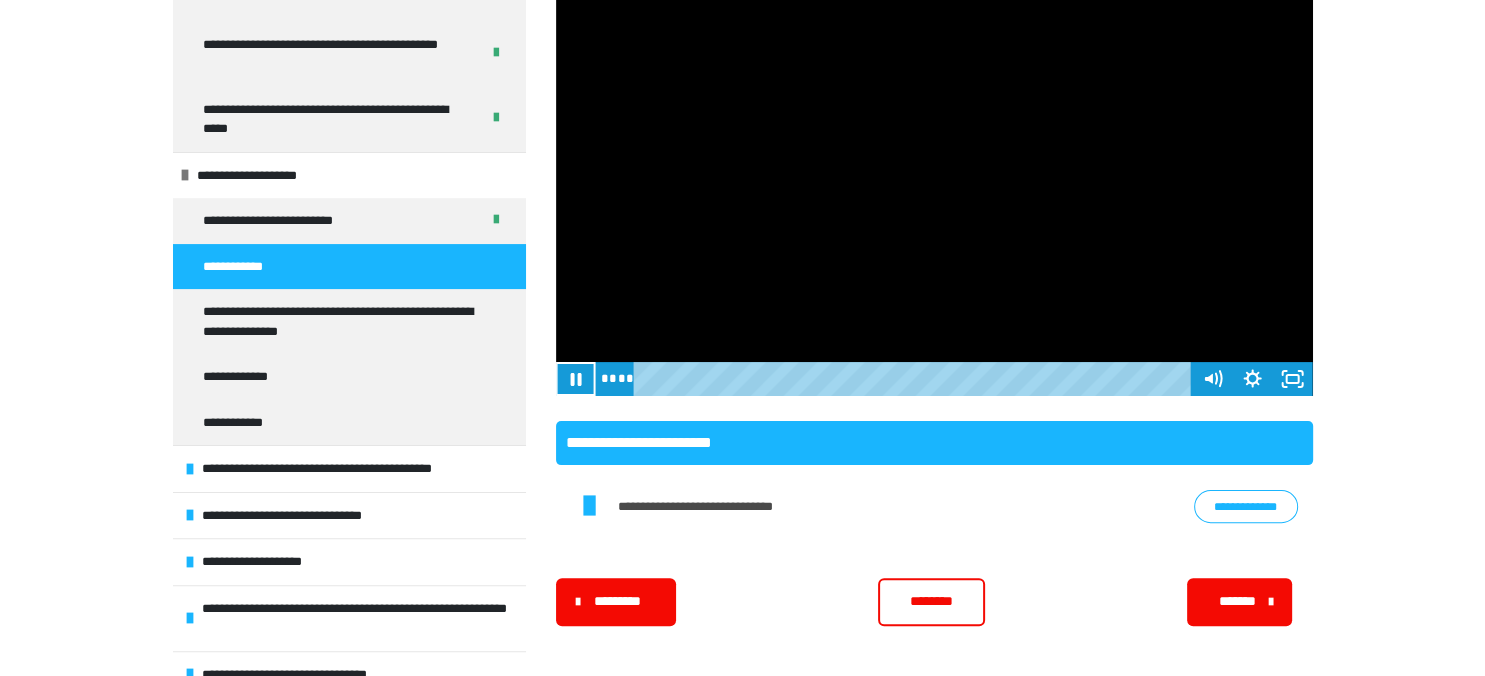 click at bounding box center [934, 183] 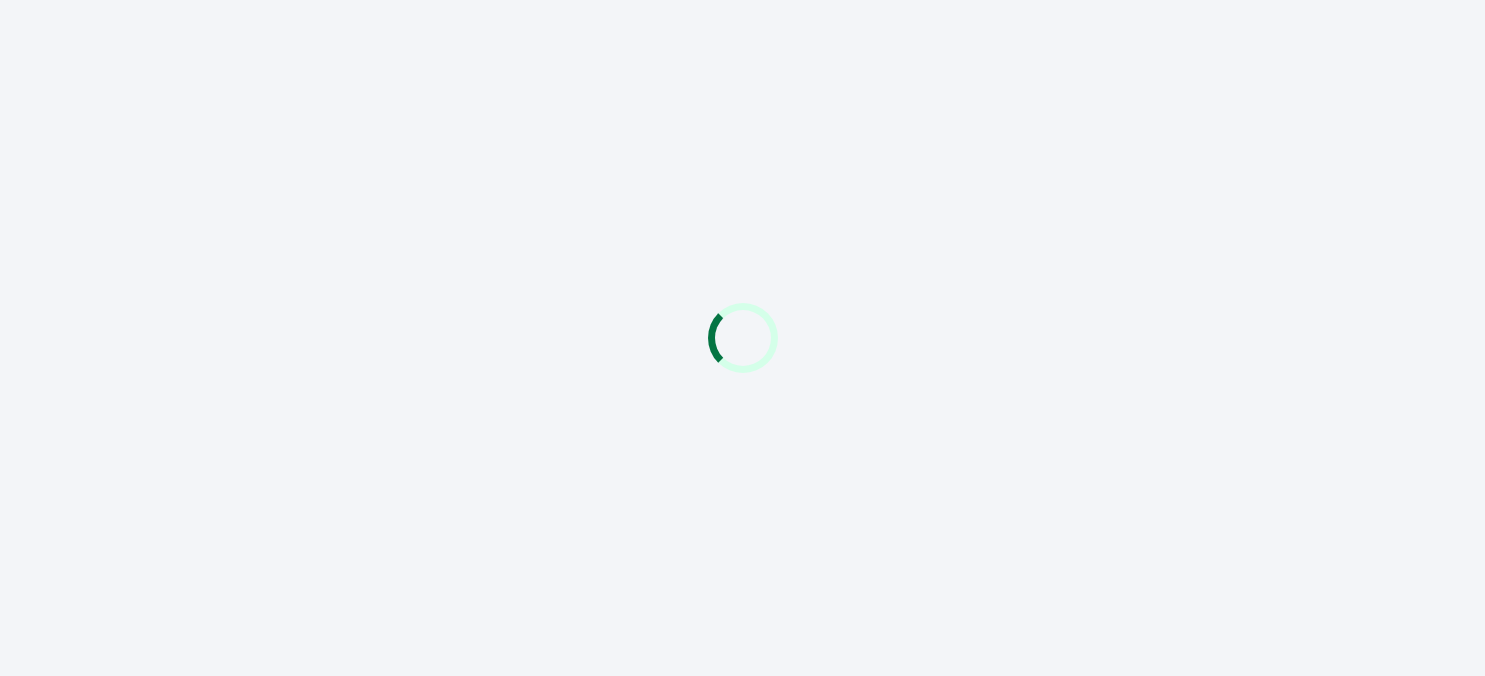 scroll, scrollTop: 0, scrollLeft: 0, axis: both 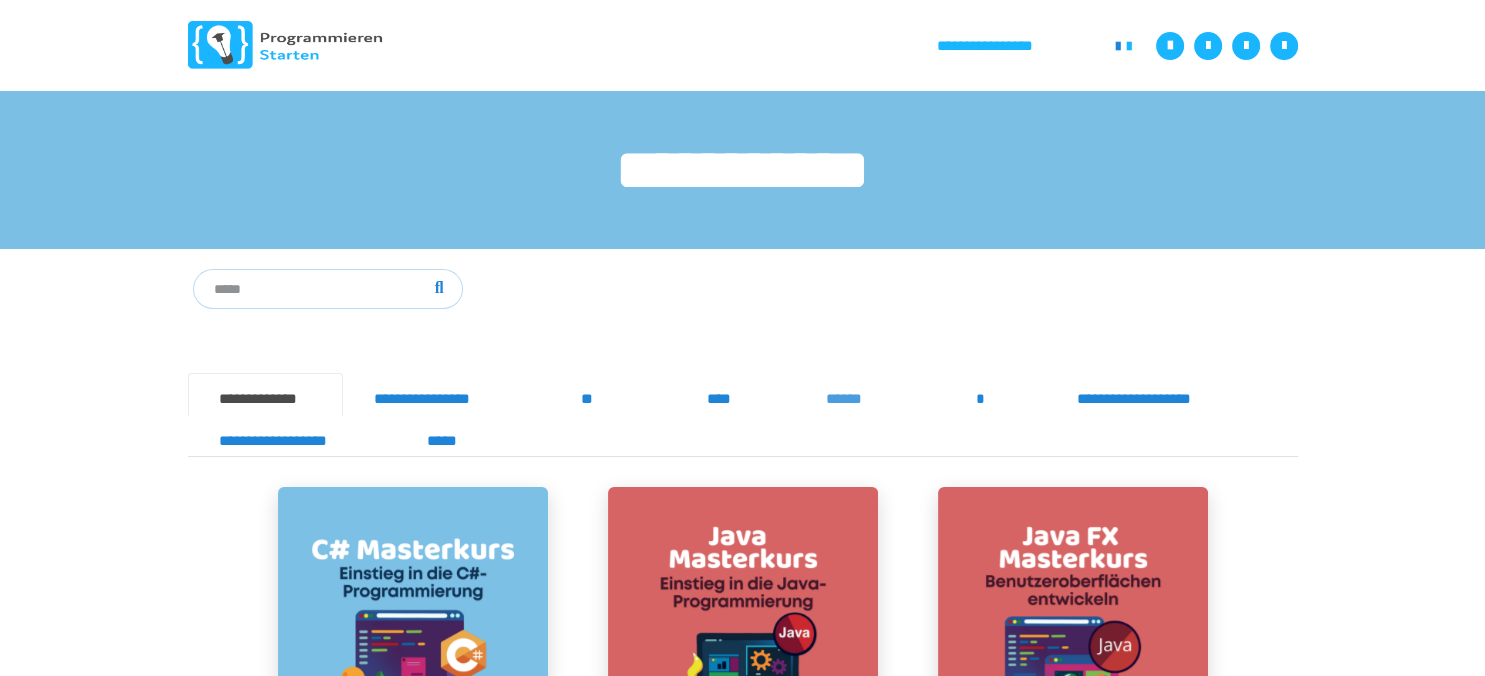 click on "******" at bounding box center (850, 394) 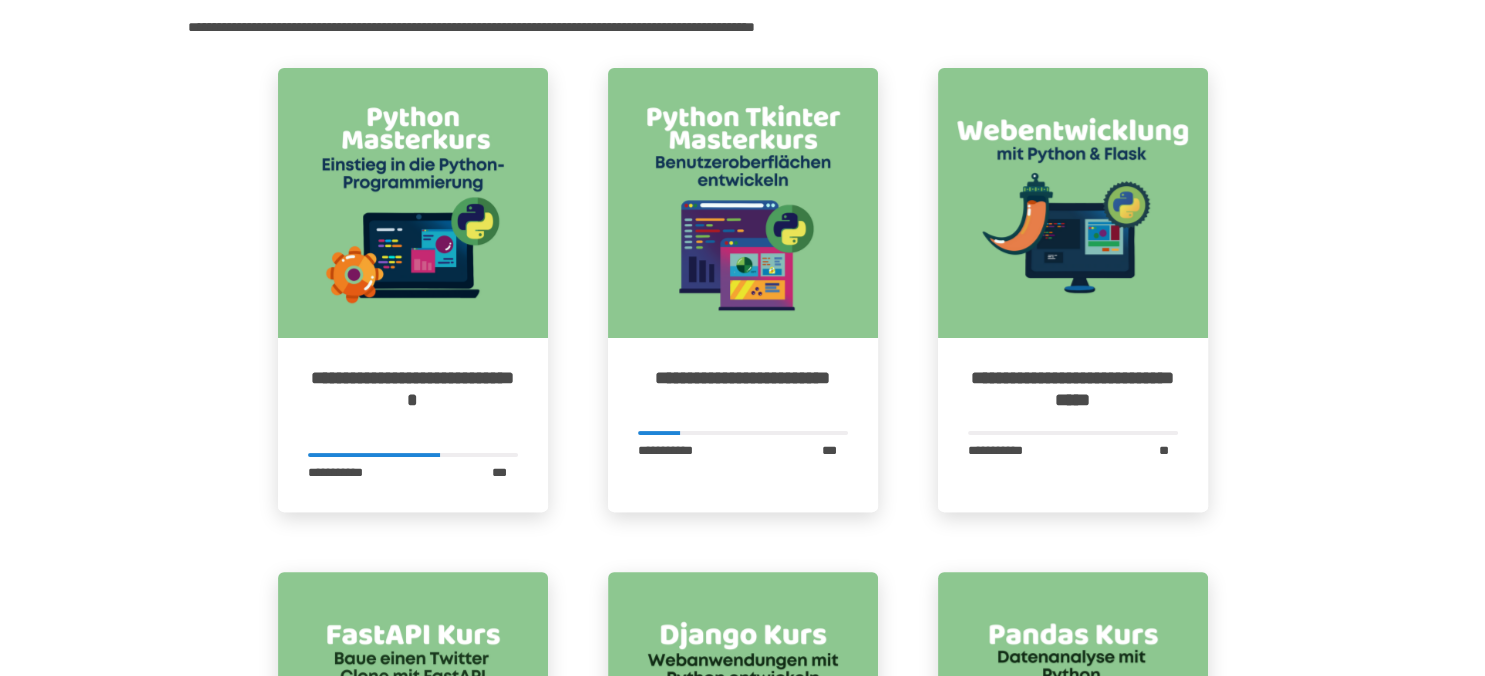 scroll, scrollTop: 590, scrollLeft: 0, axis: vertical 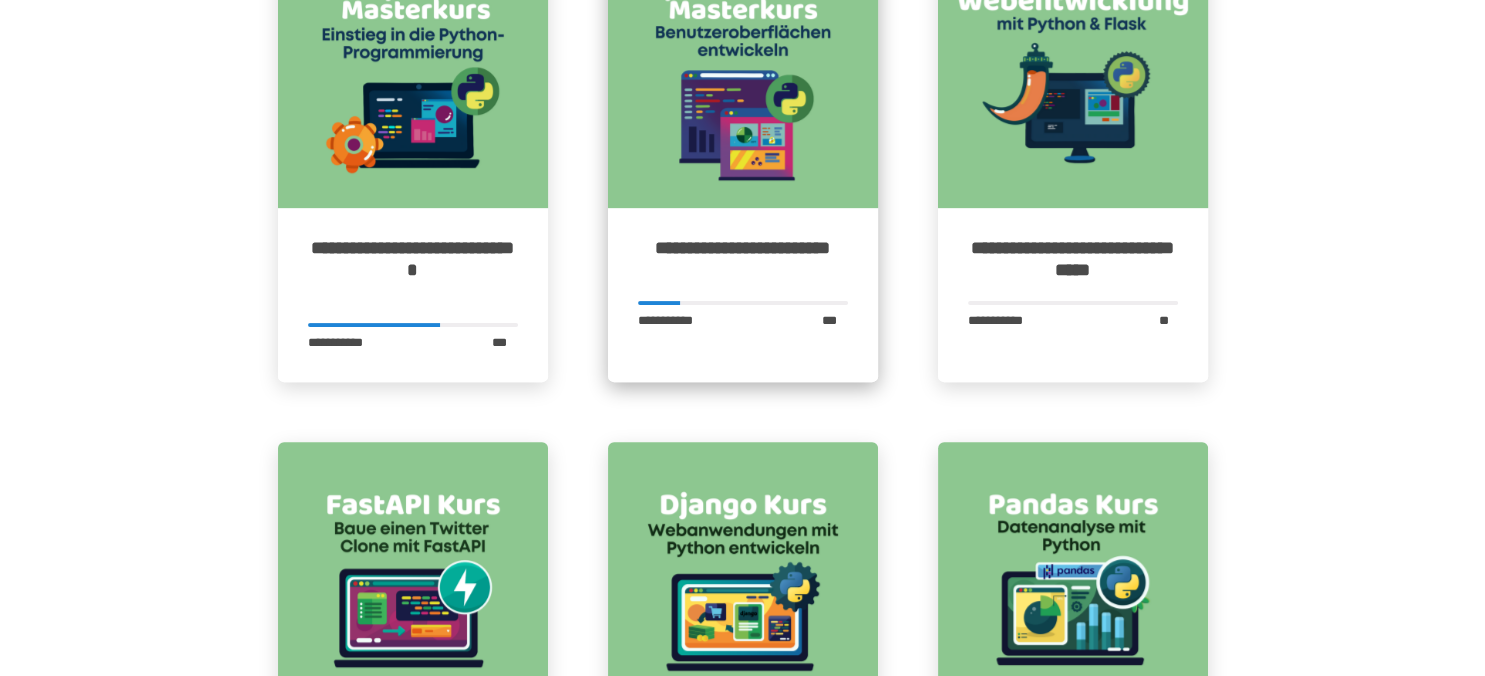 click on "**********" at bounding box center (743, 259) 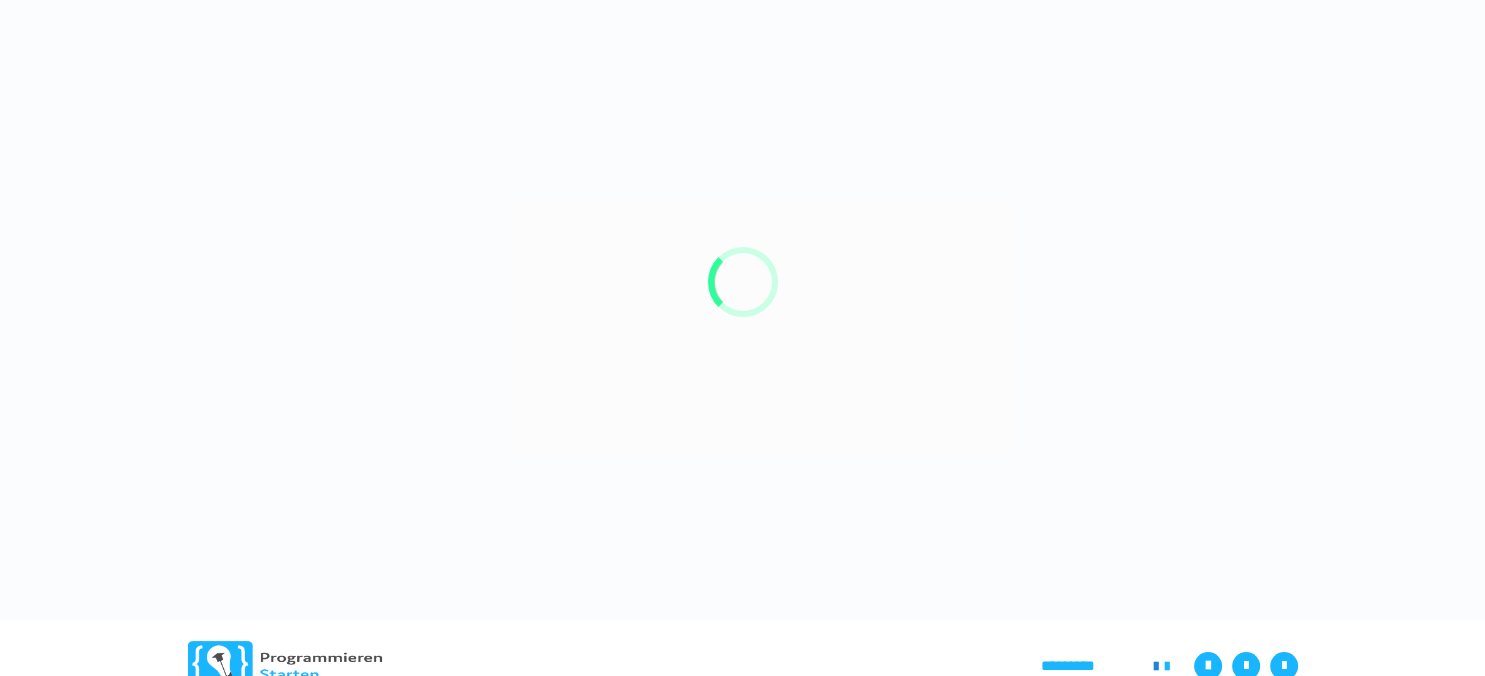 scroll, scrollTop: 0, scrollLeft: 0, axis: both 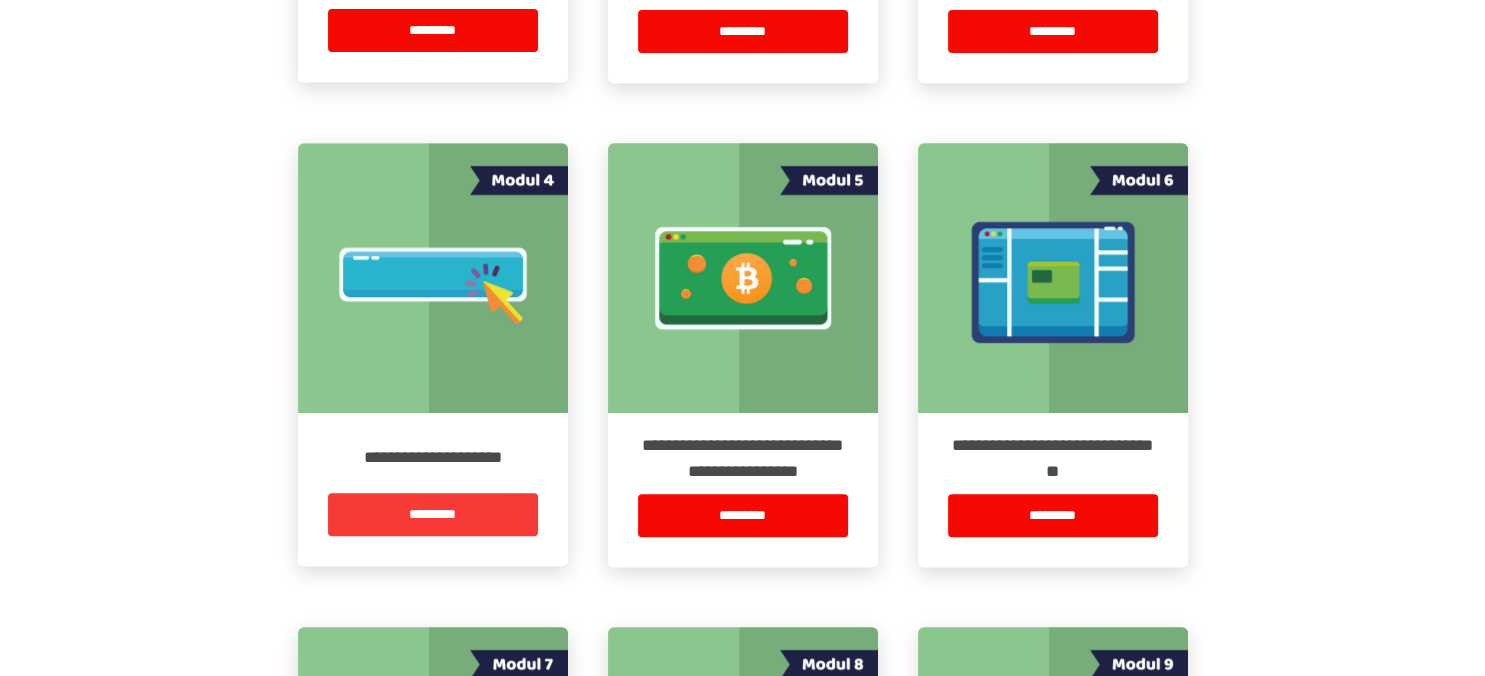 click on "*********" at bounding box center (433, 514) 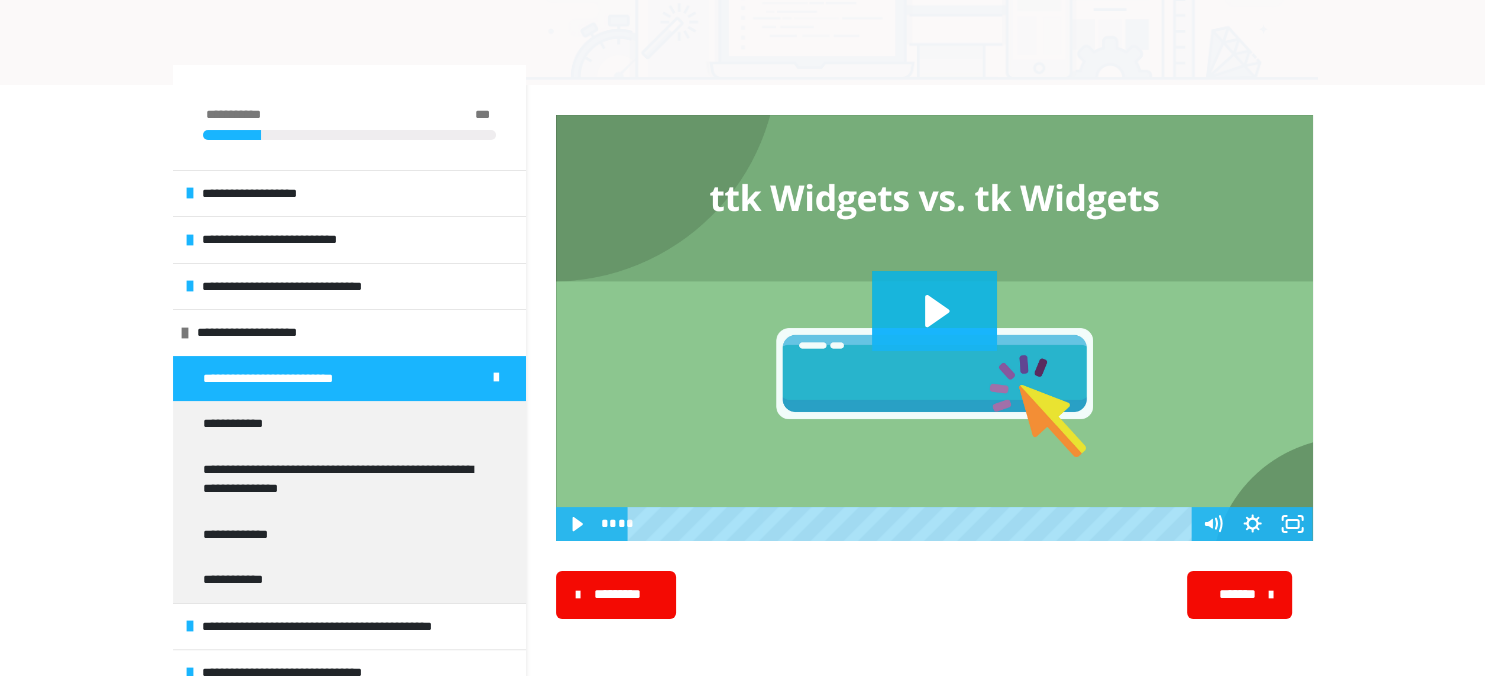 scroll, scrollTop: 295, scrollLeft: 0, axis: vertical 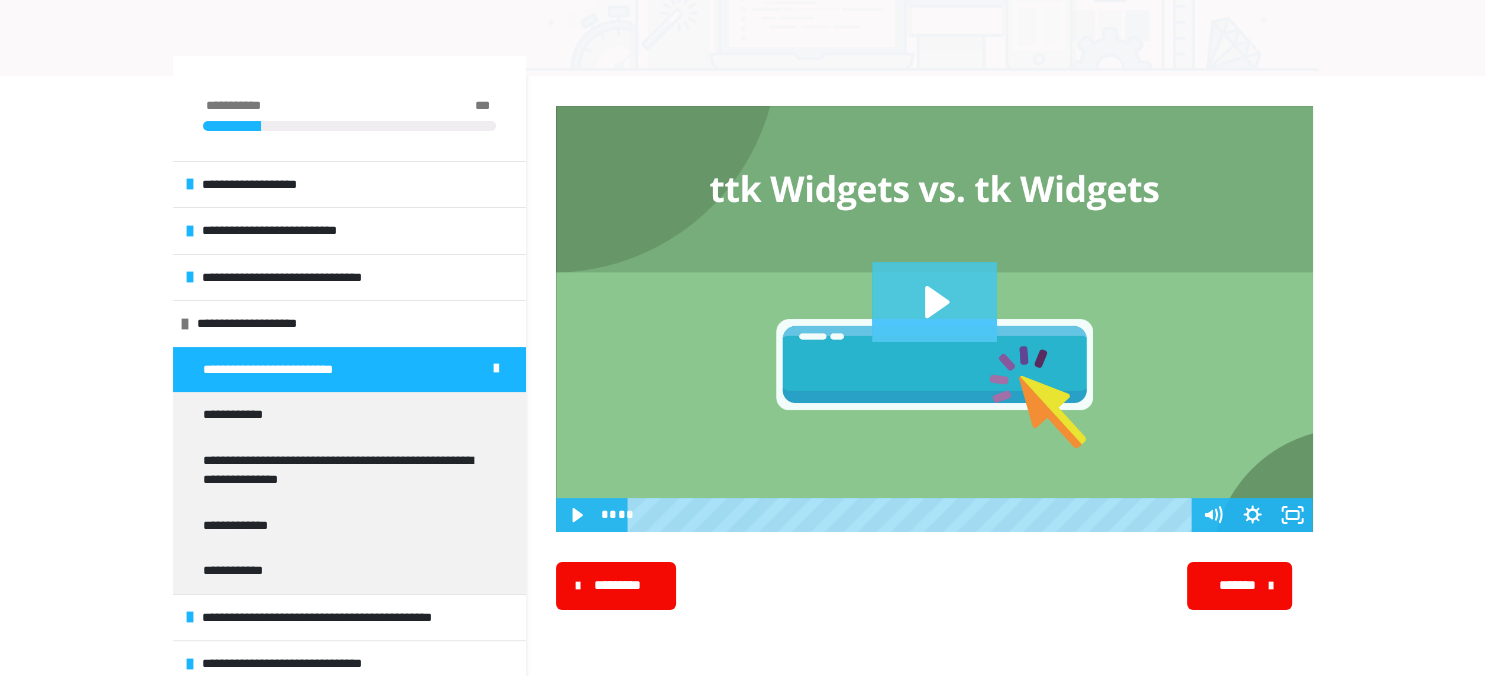 click 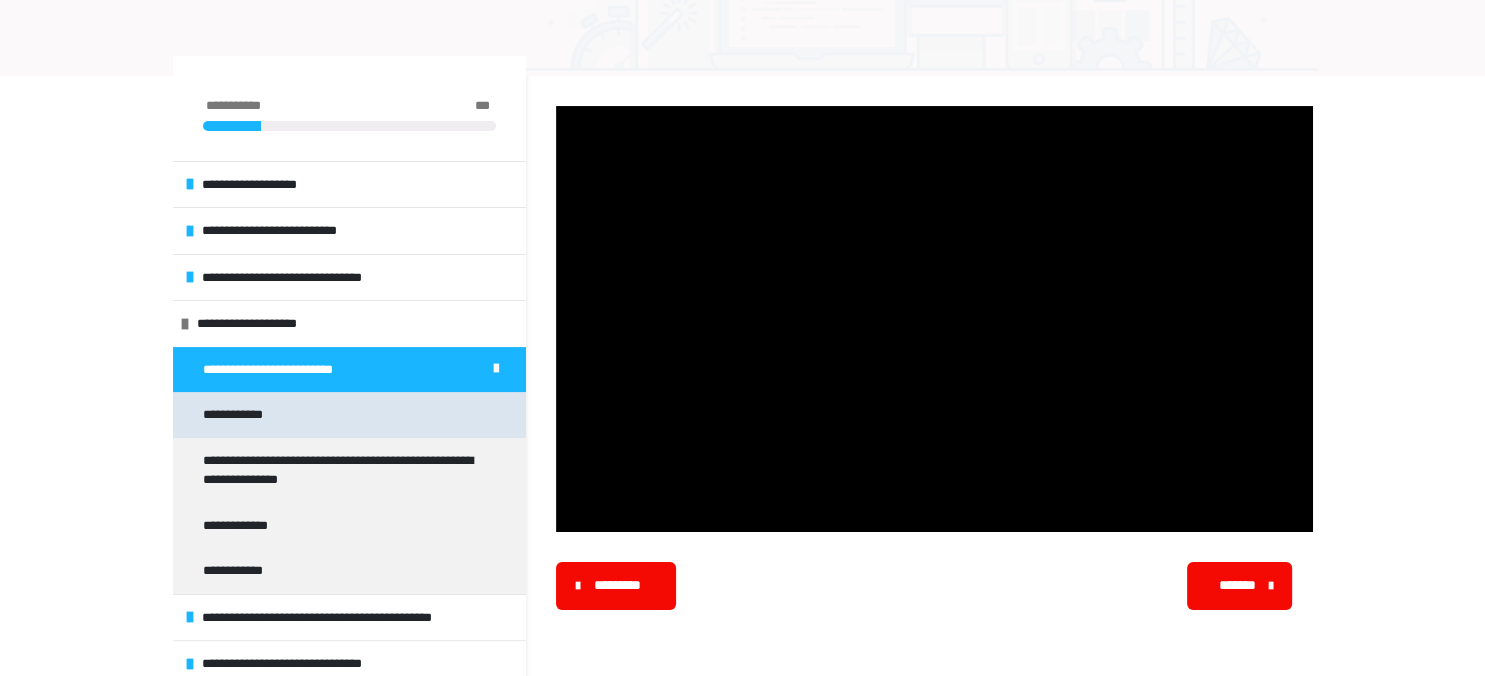 click on "**********" at bounding box center (242, 415) 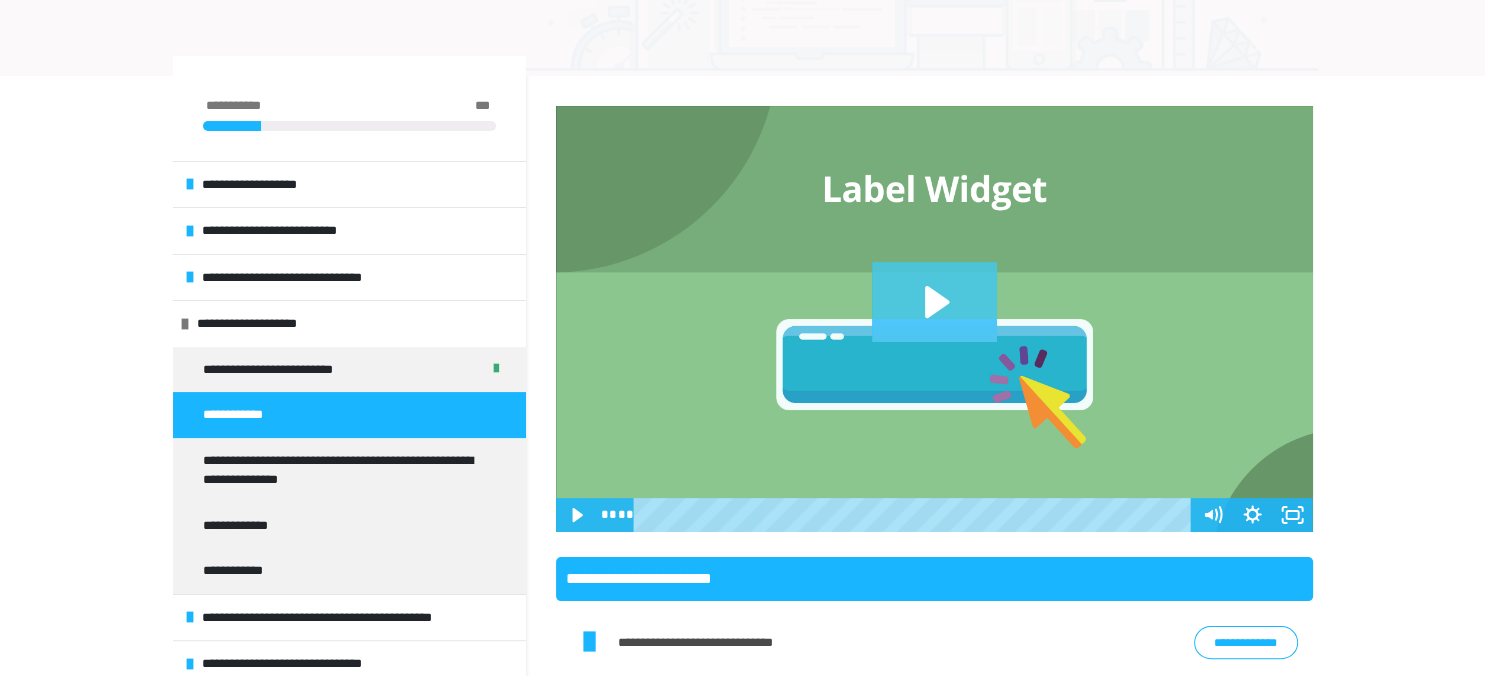click 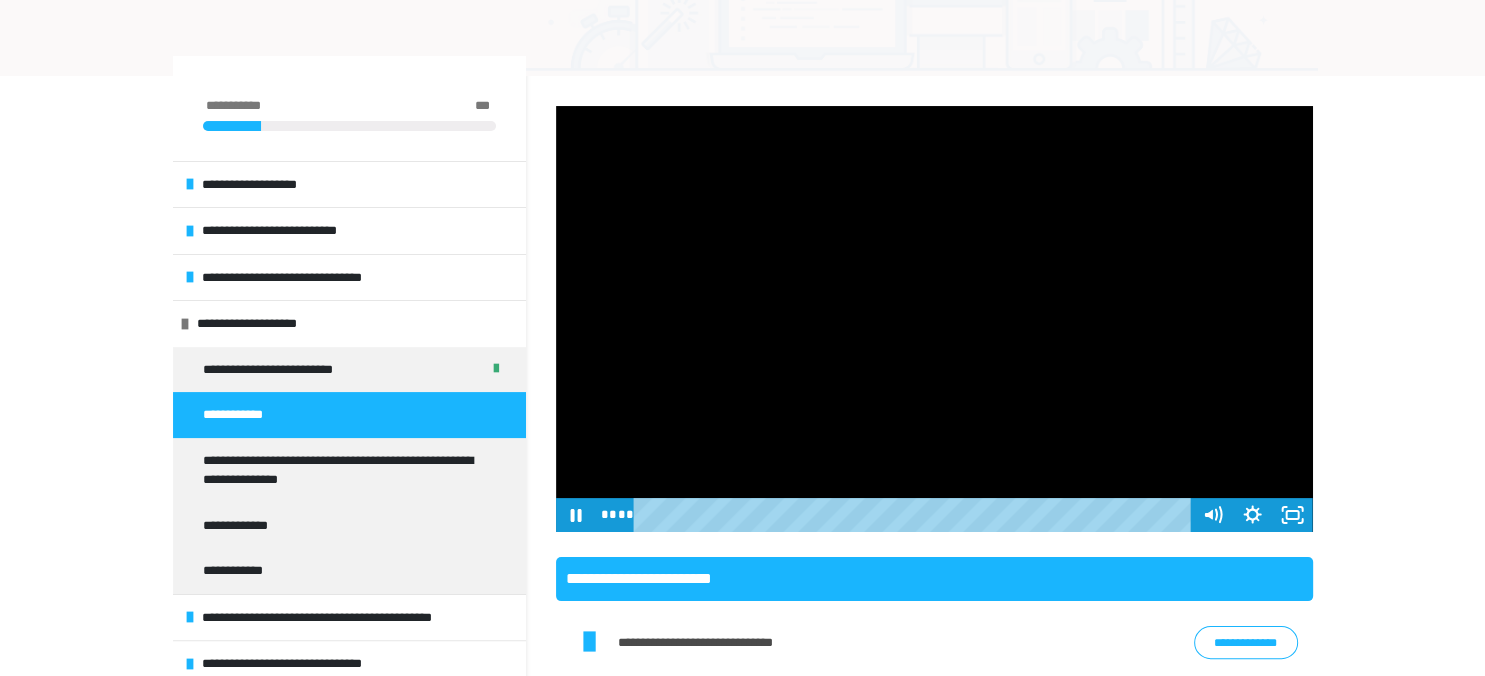 click at bounding box center [934, 319] 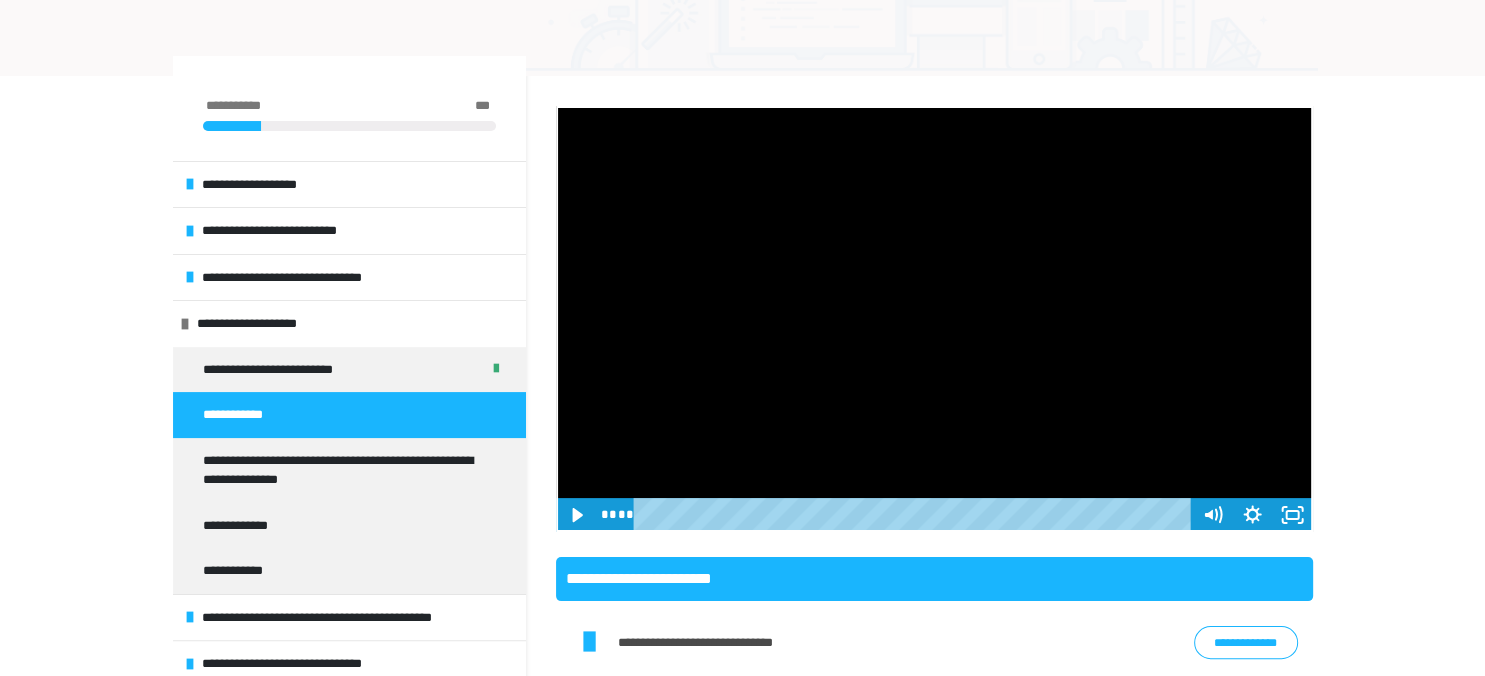 click at bounding box center (934, 319) 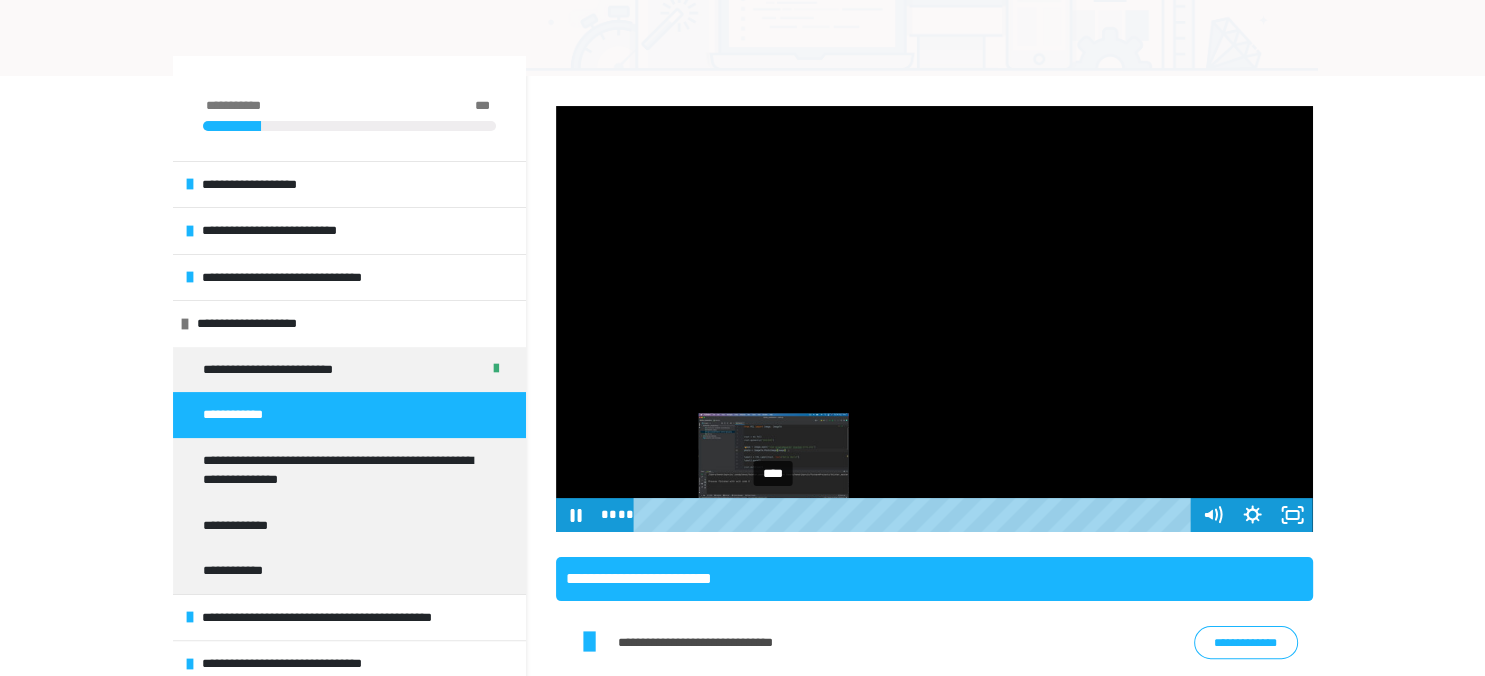click on "****" at bounding box center [915, 515] 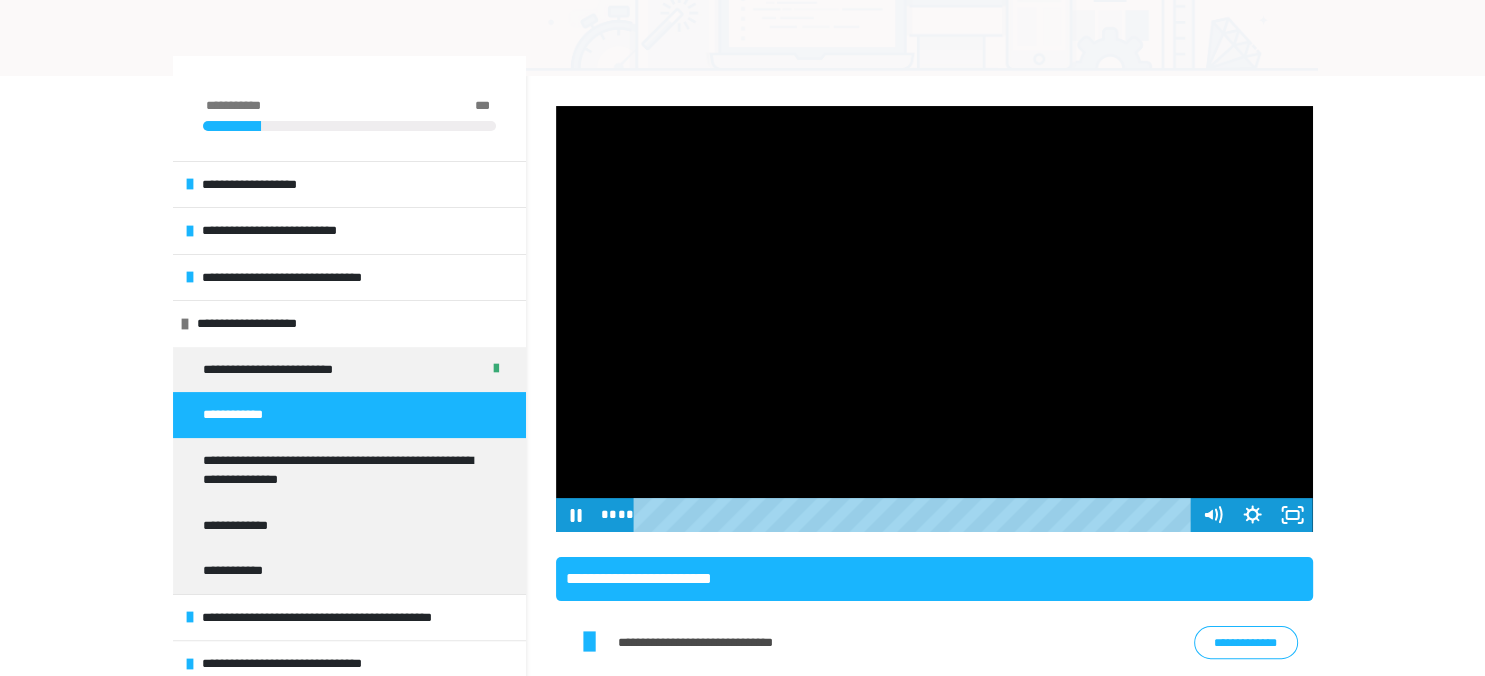 click at bounding box center [934, 319] 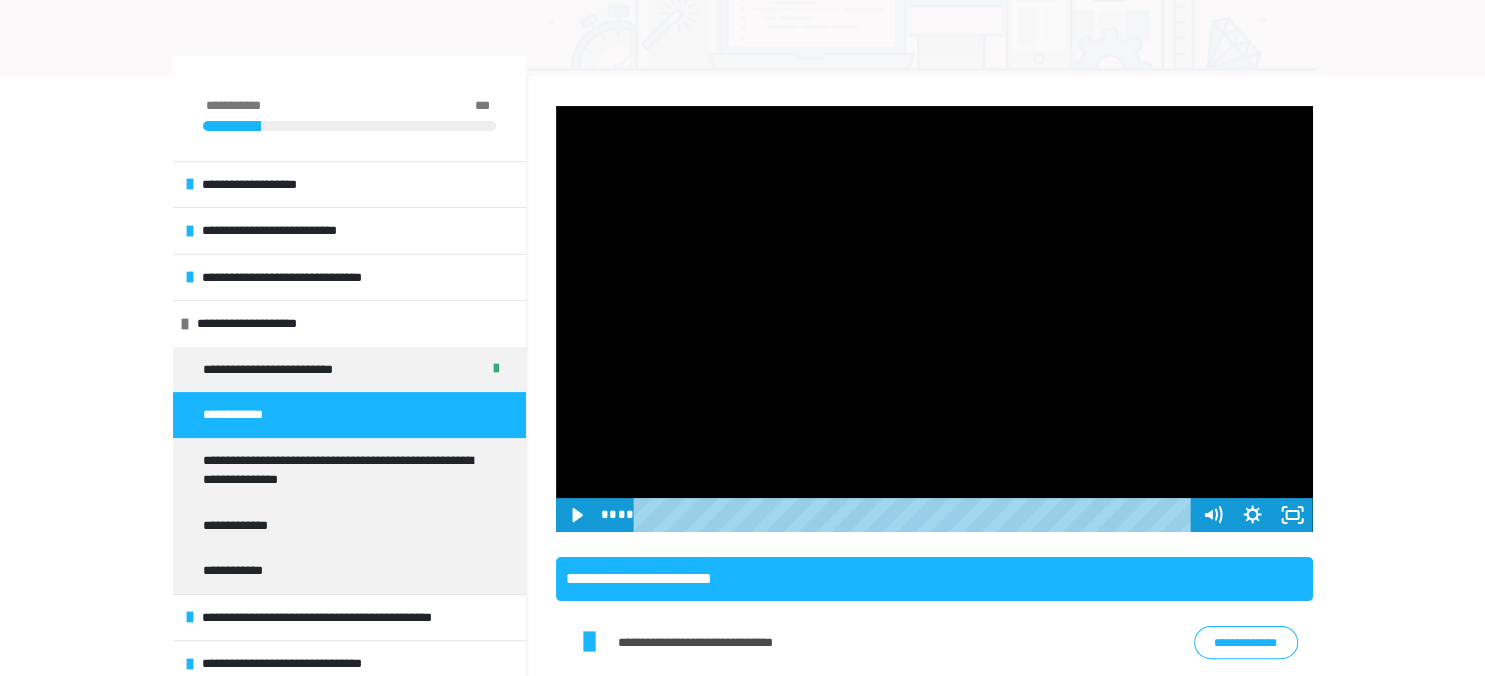 click at bounding box center (934, 319) 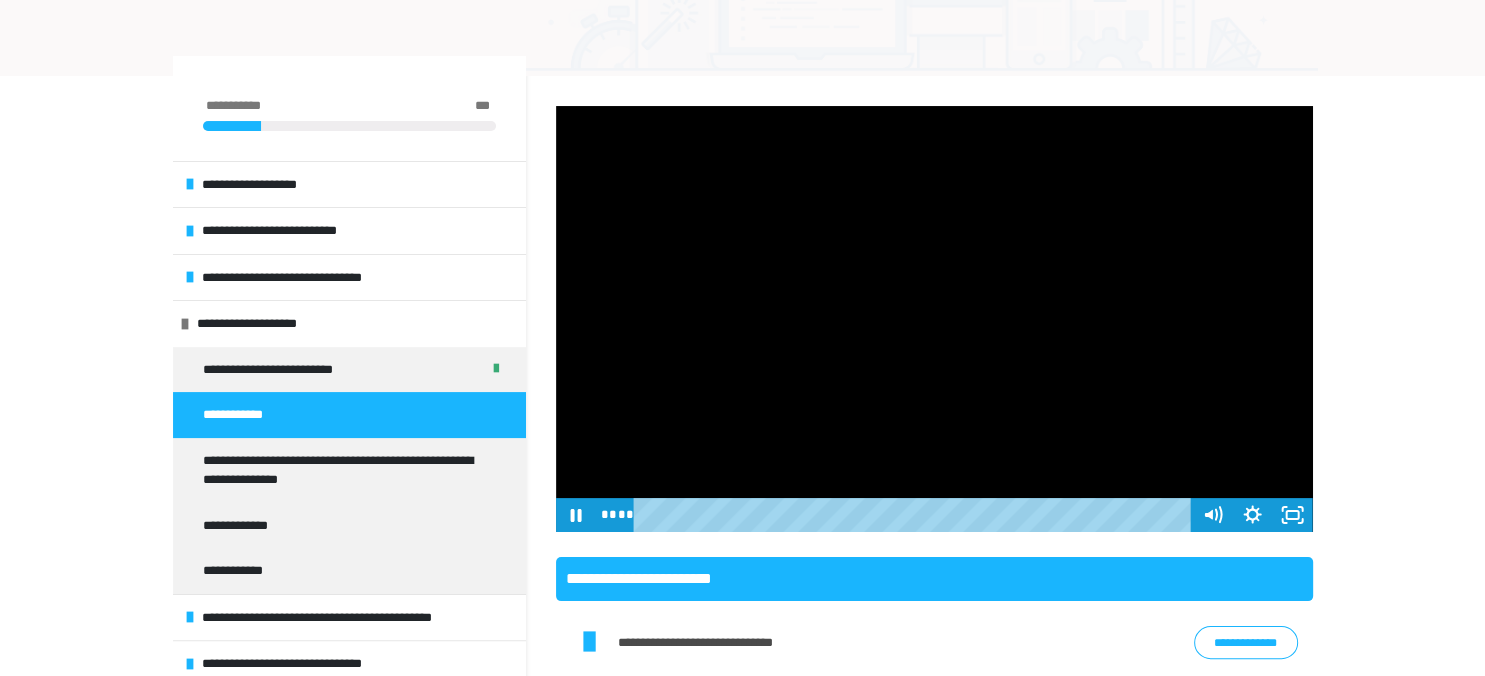 click at bounding box center (934, 319) 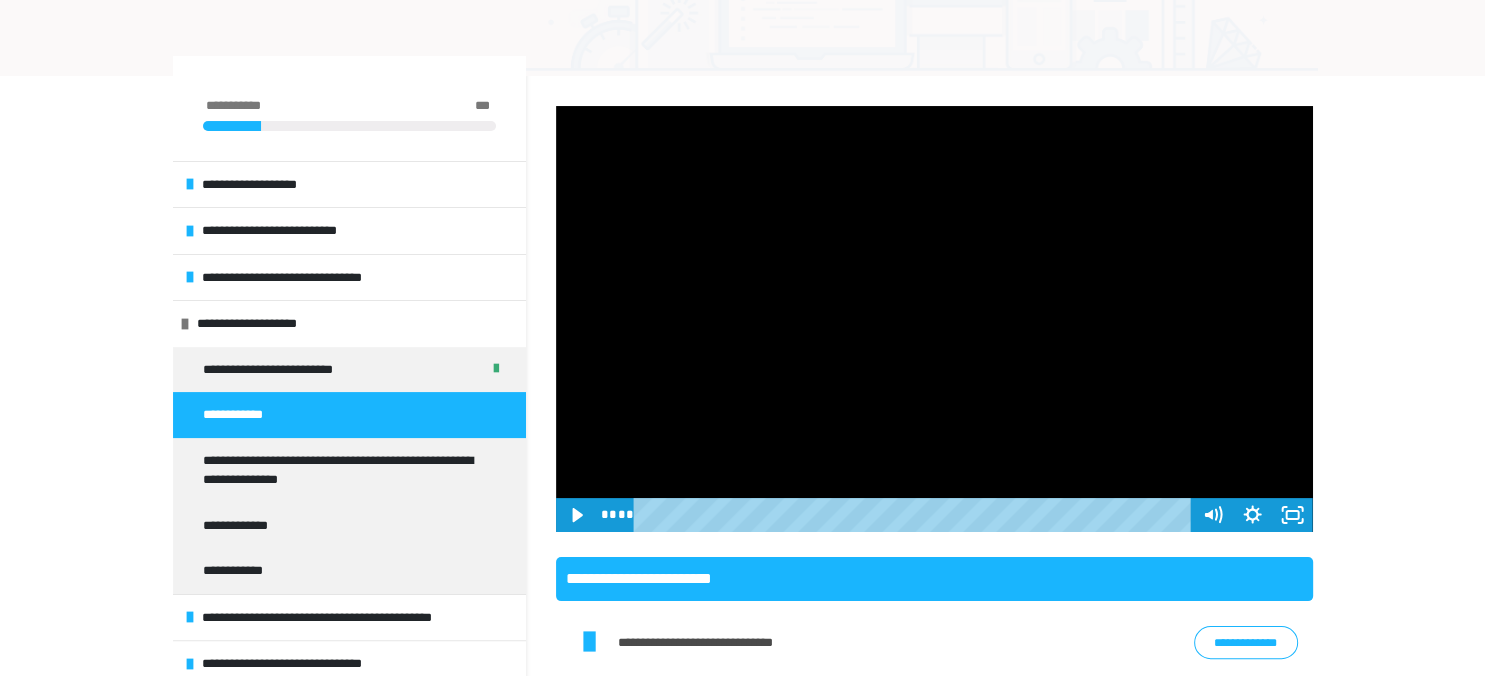 click at bounding box center (934, 319) 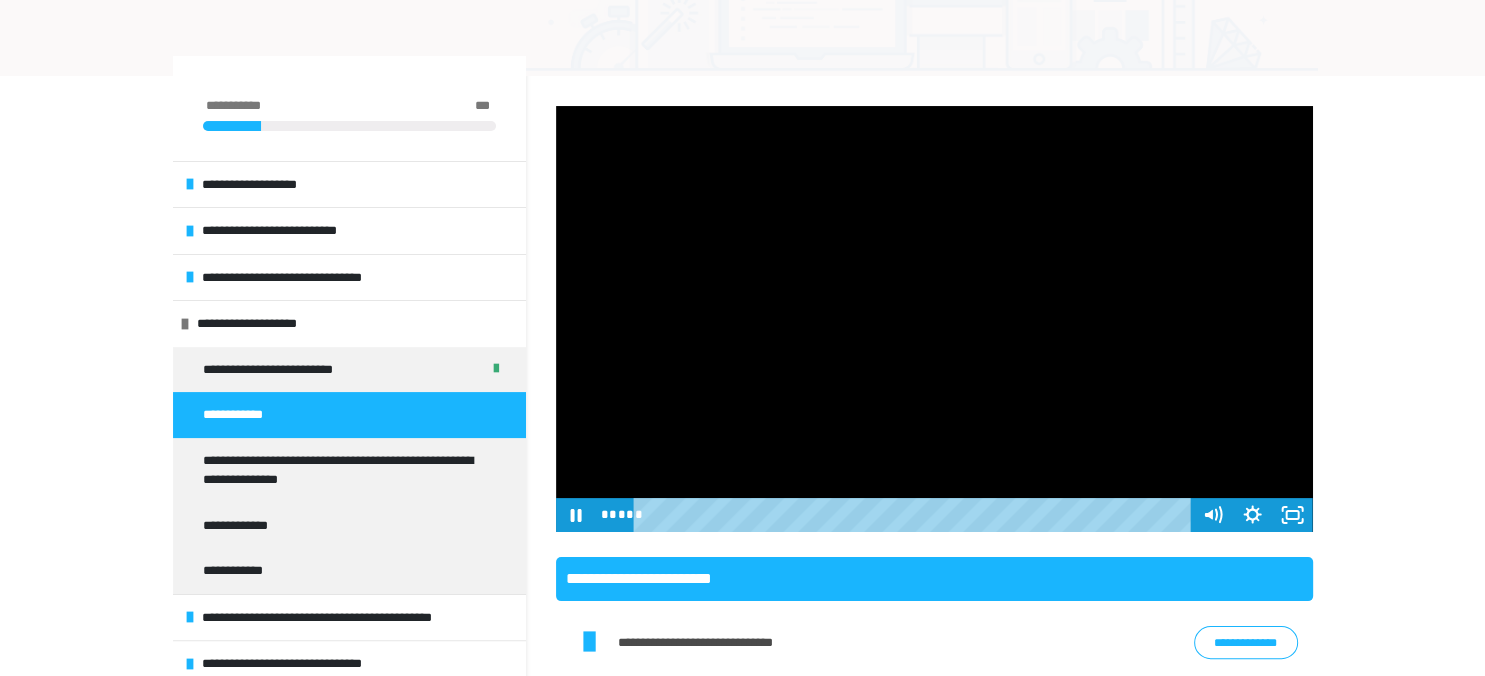 click at bounding box center (934, 319) 